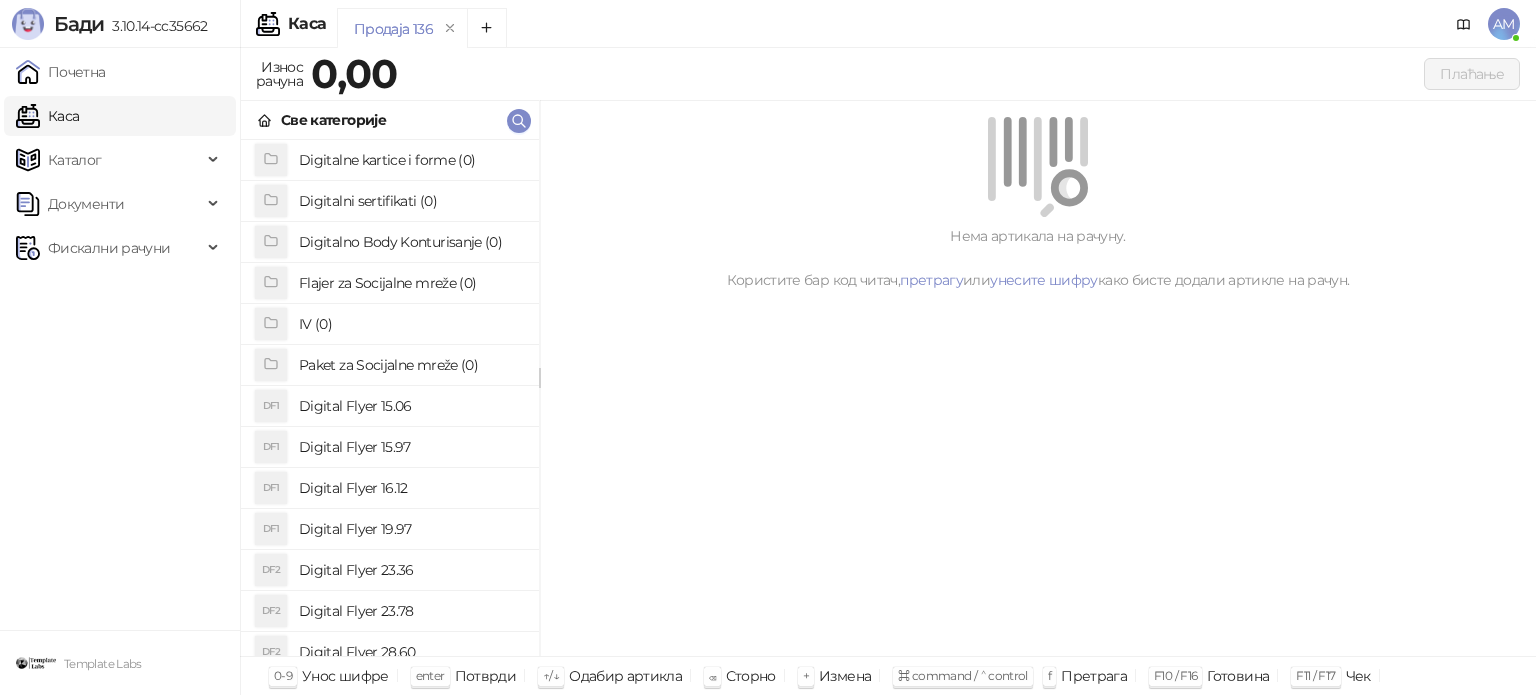 scroll, scrollTop: 0, scrollLeft: 0, axis: both 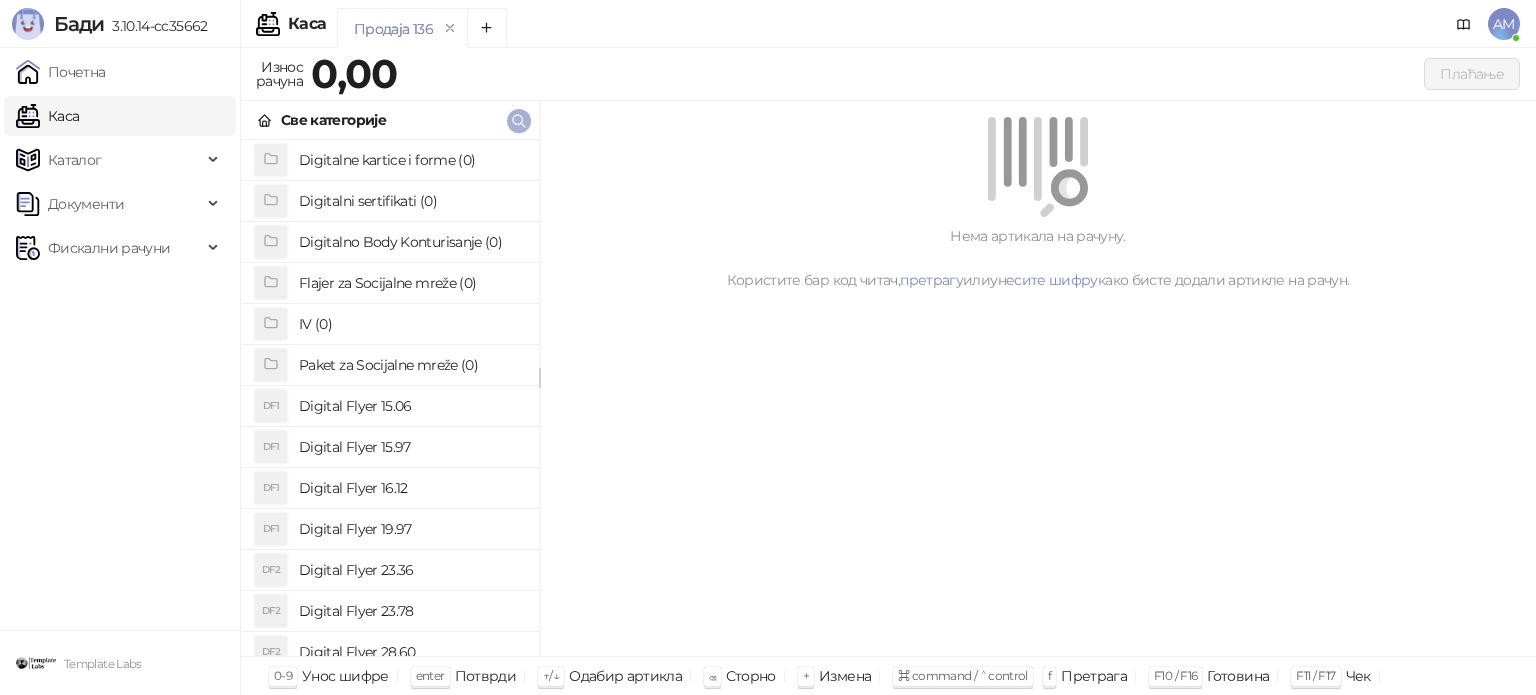 click 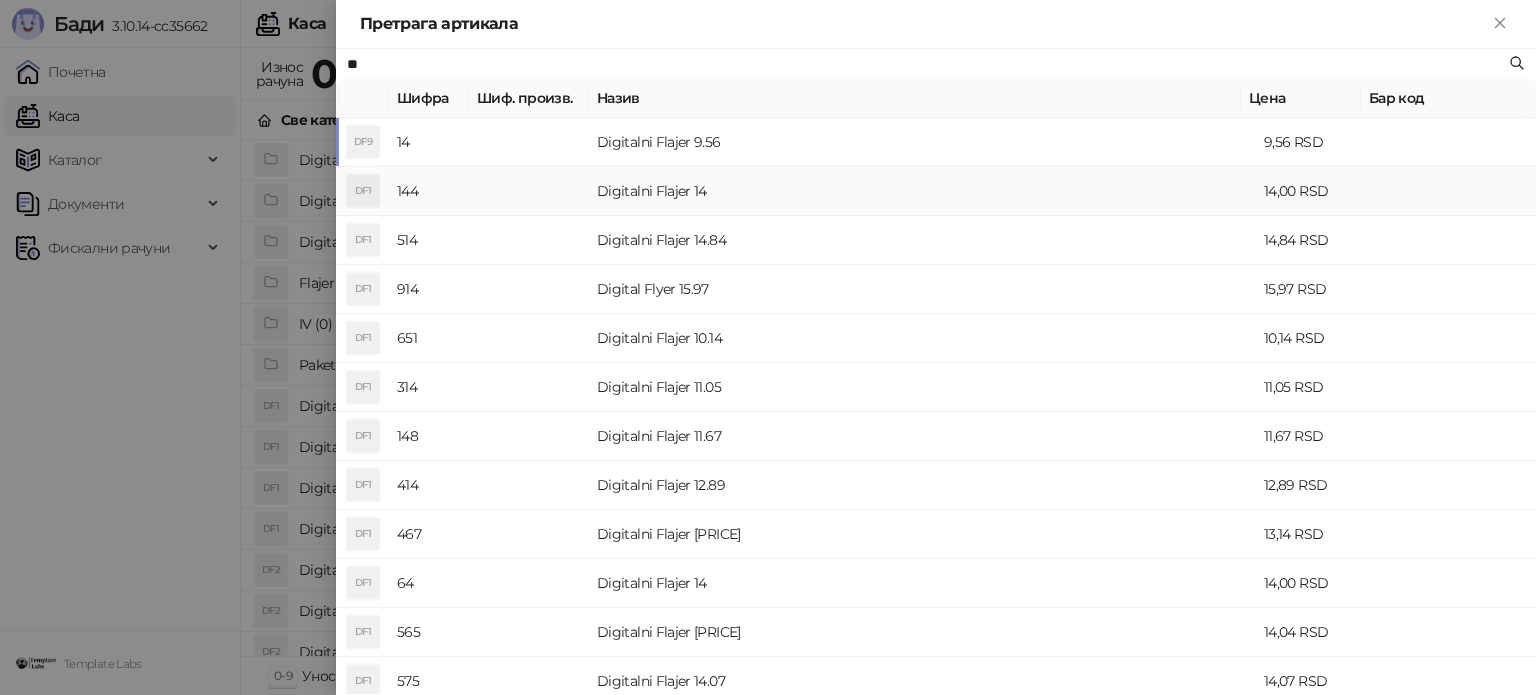 type on "**" 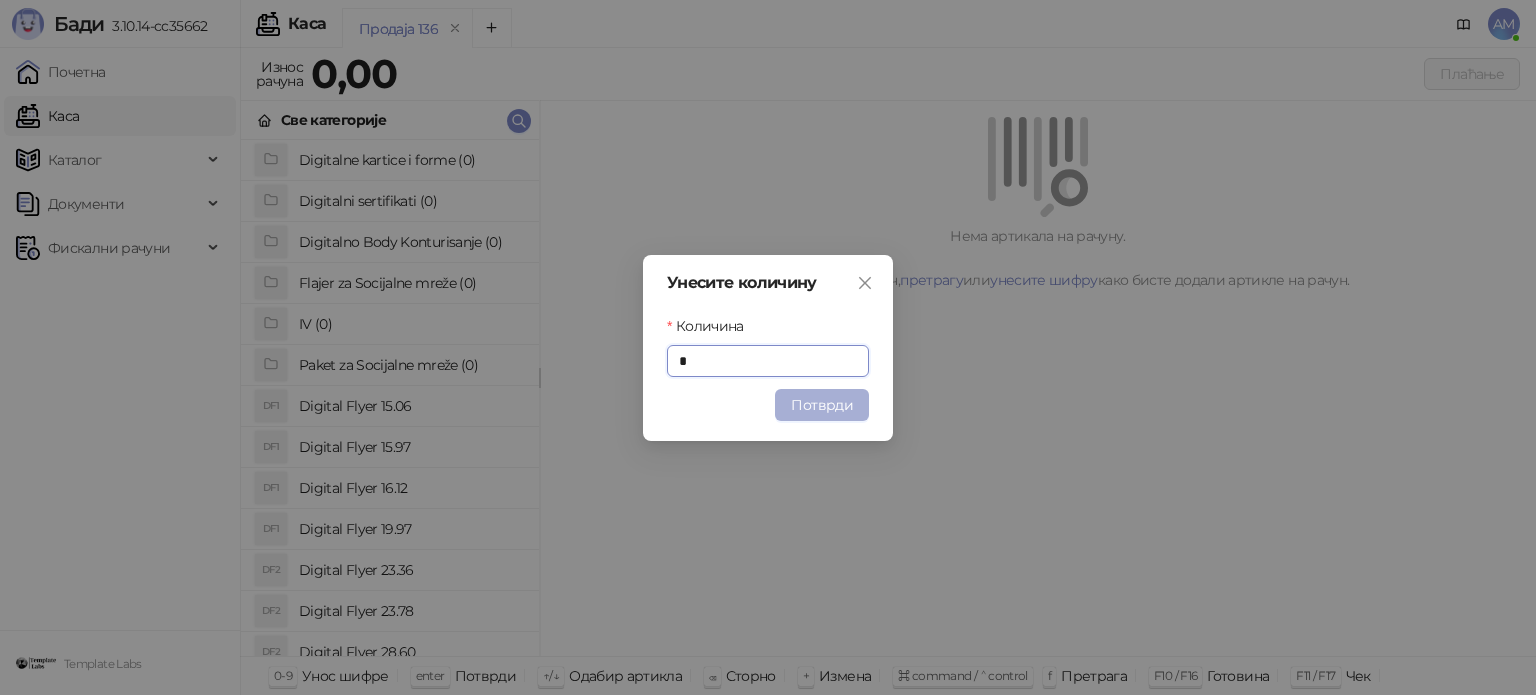 click on "Потврди" at bounding box center [822, 405] 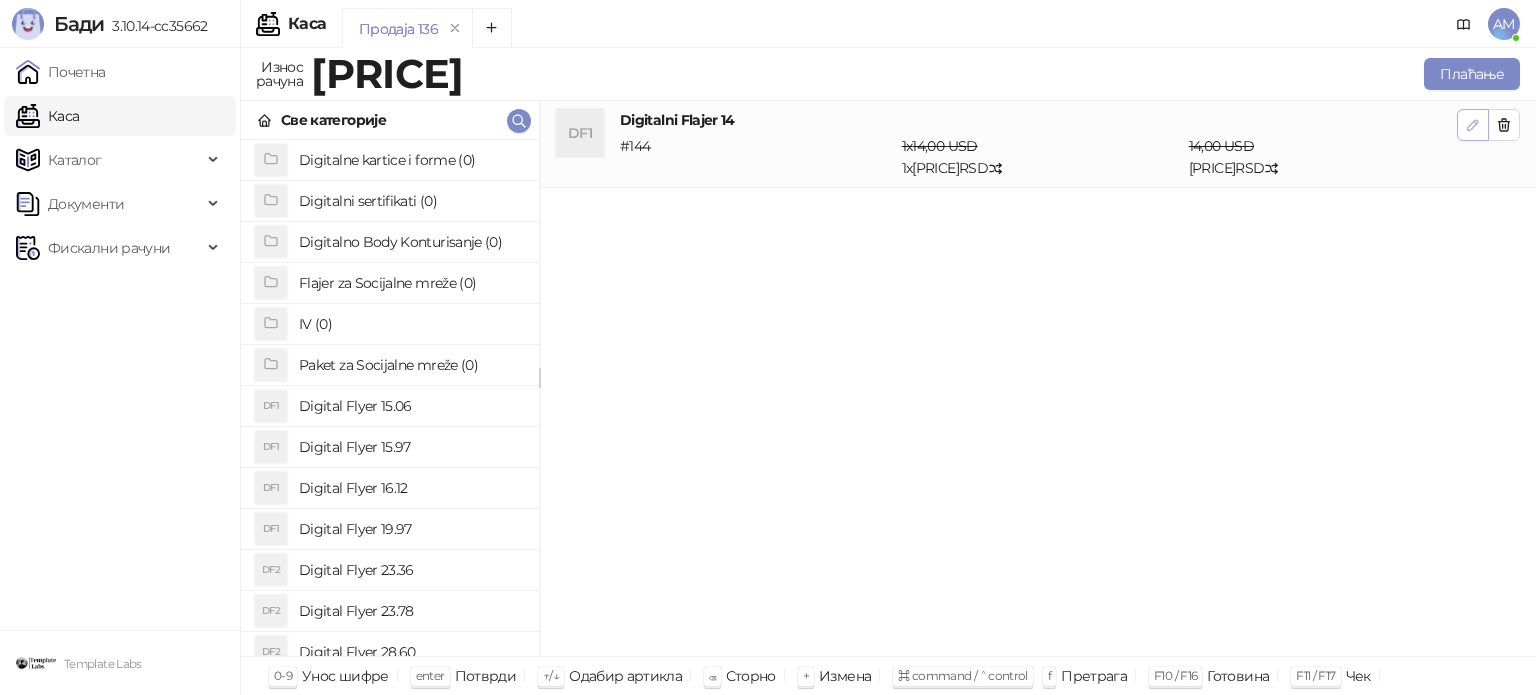 click 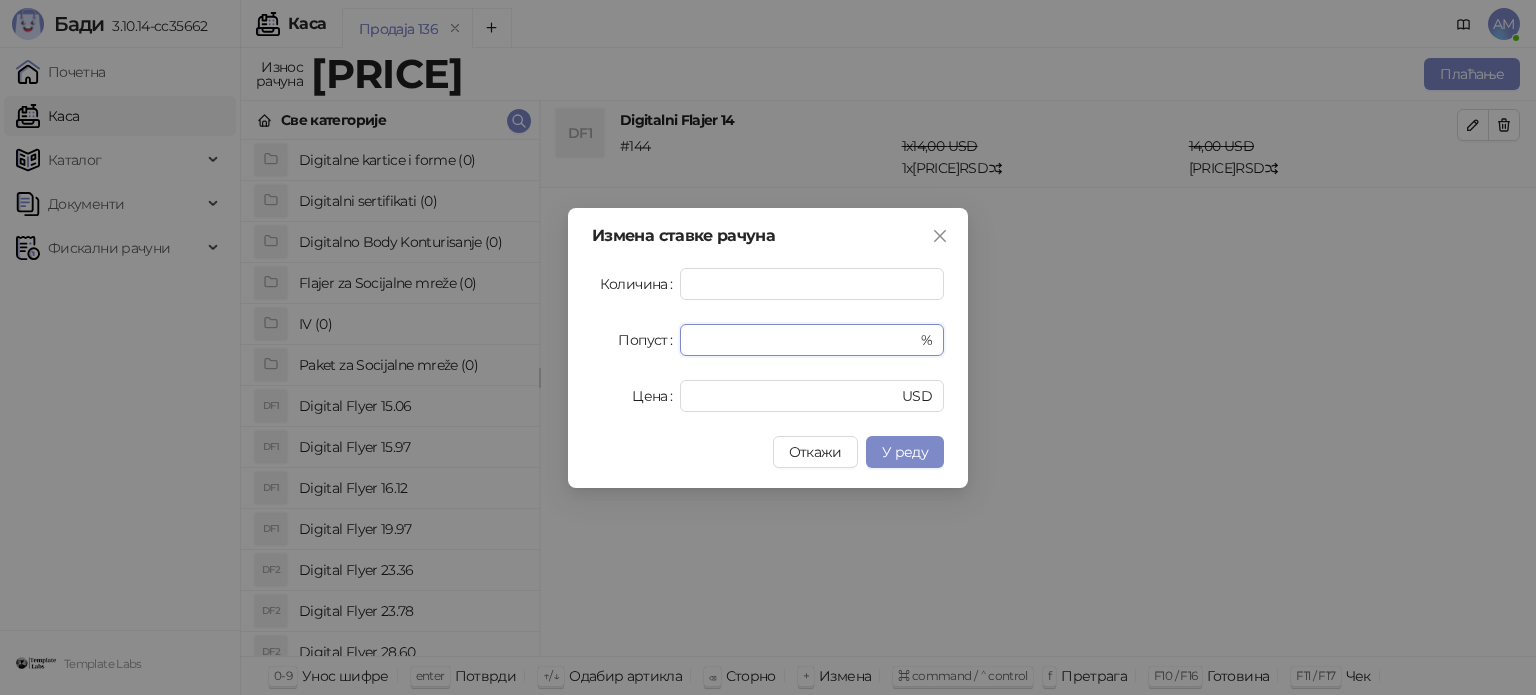 drag, startPoint x: 731, startPoint y: 343, endPoint x: 642, endPoint y: 343, distance: 89 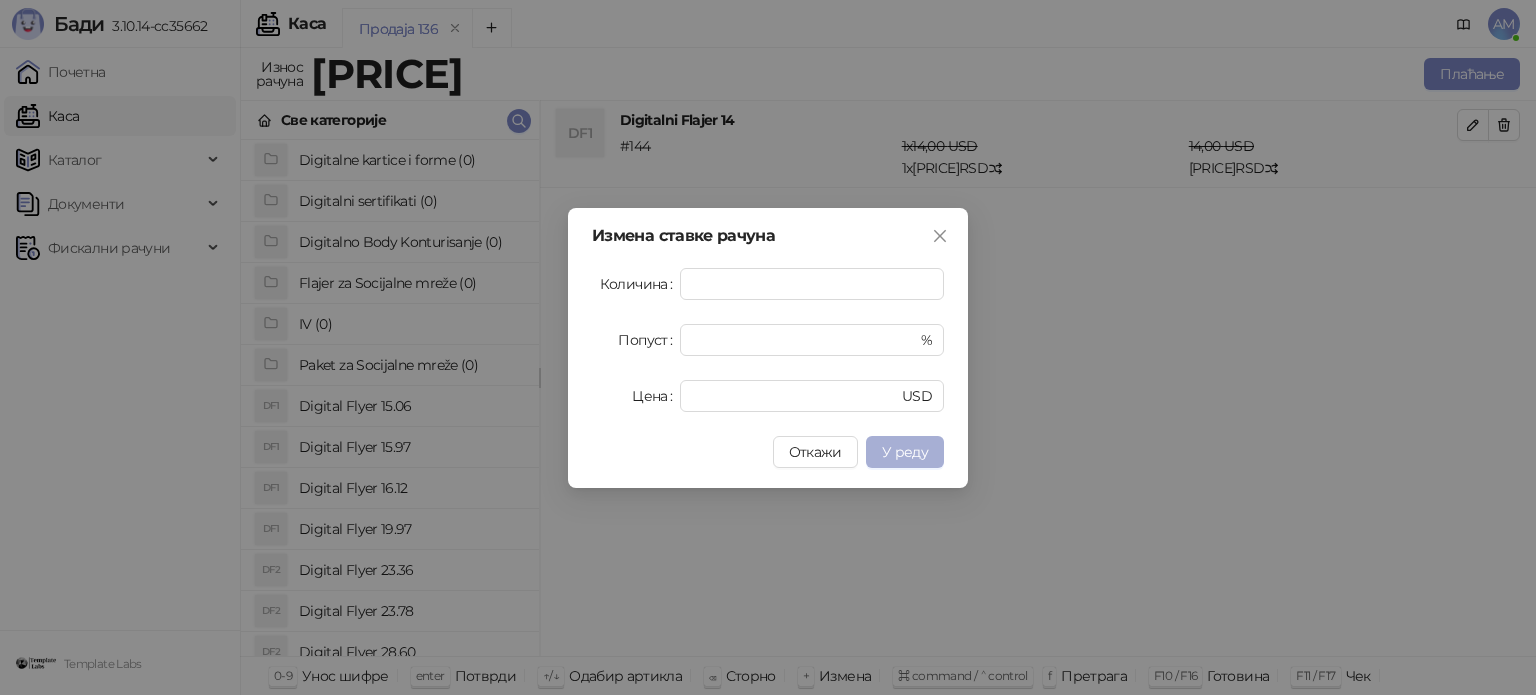 click on "У реду" at bounding box center (905, 452) 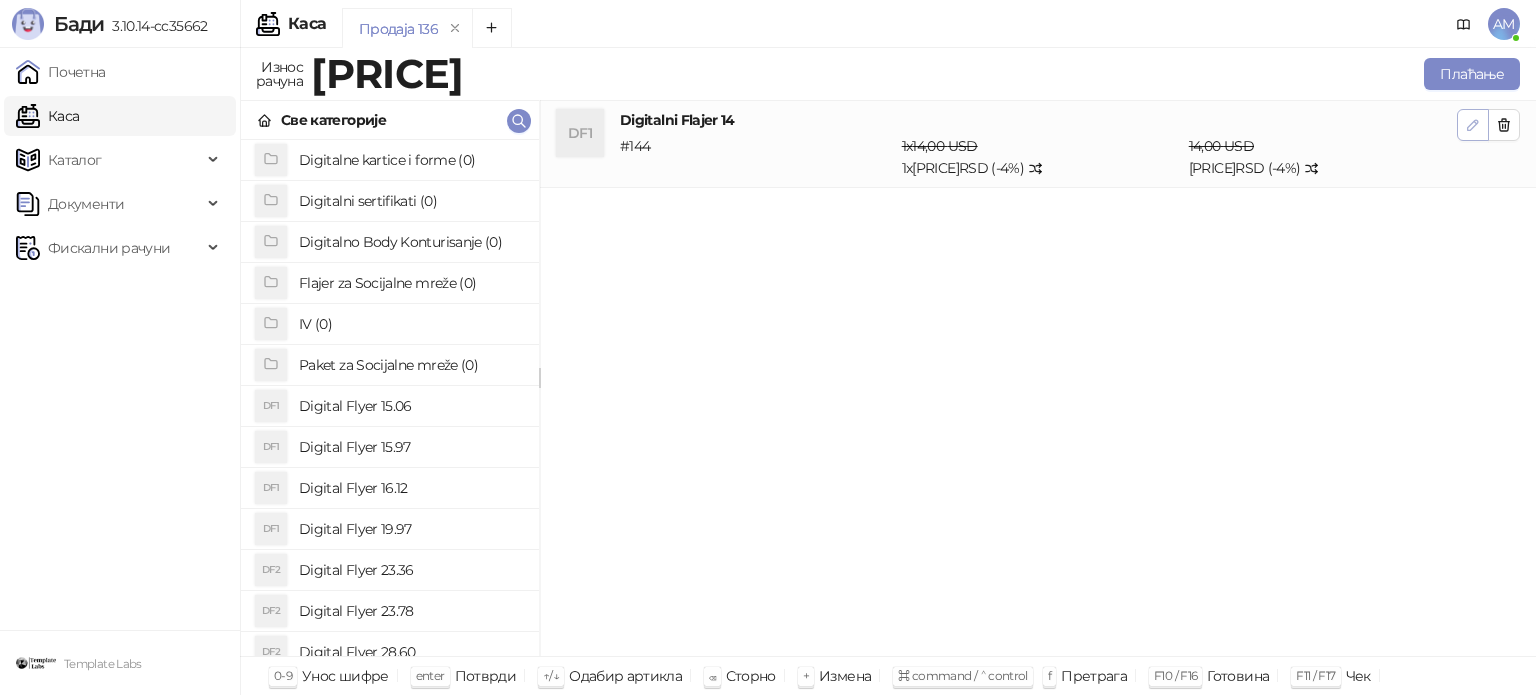 click 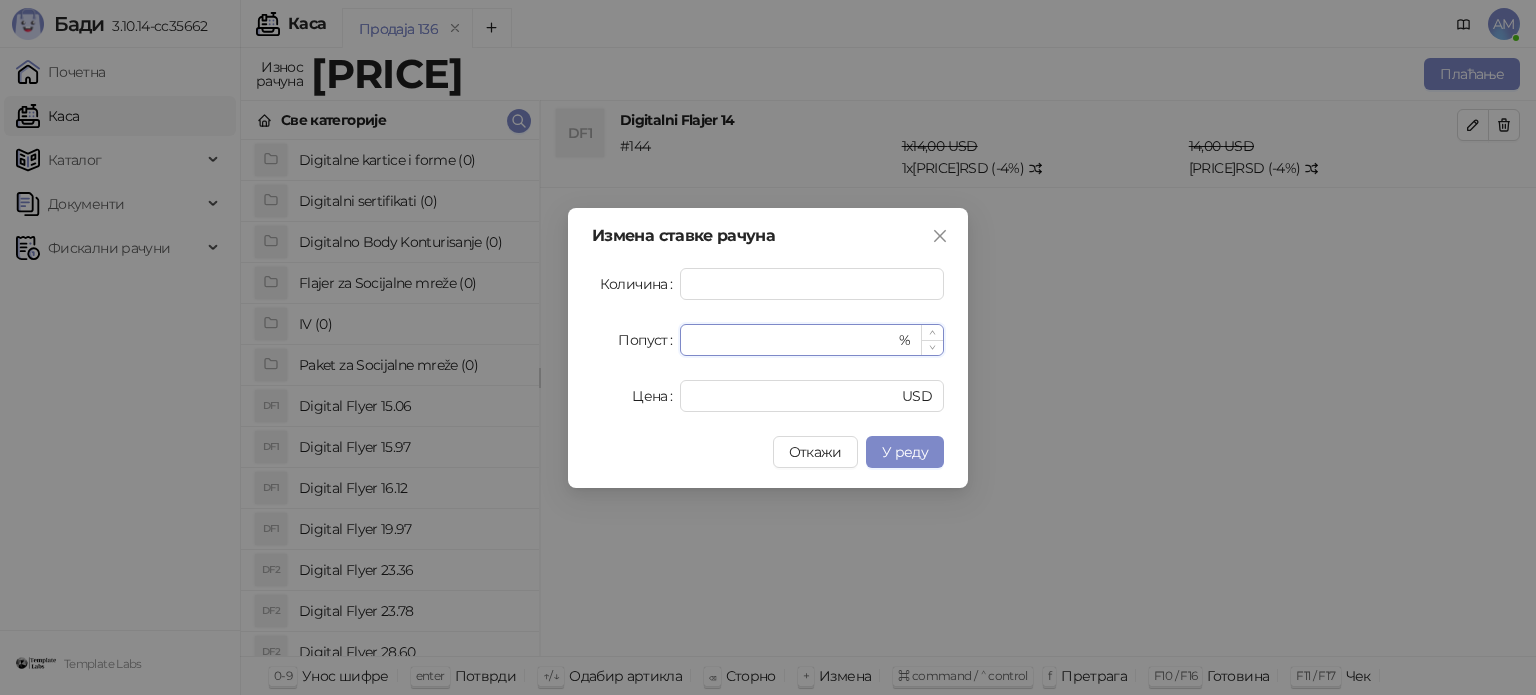 click 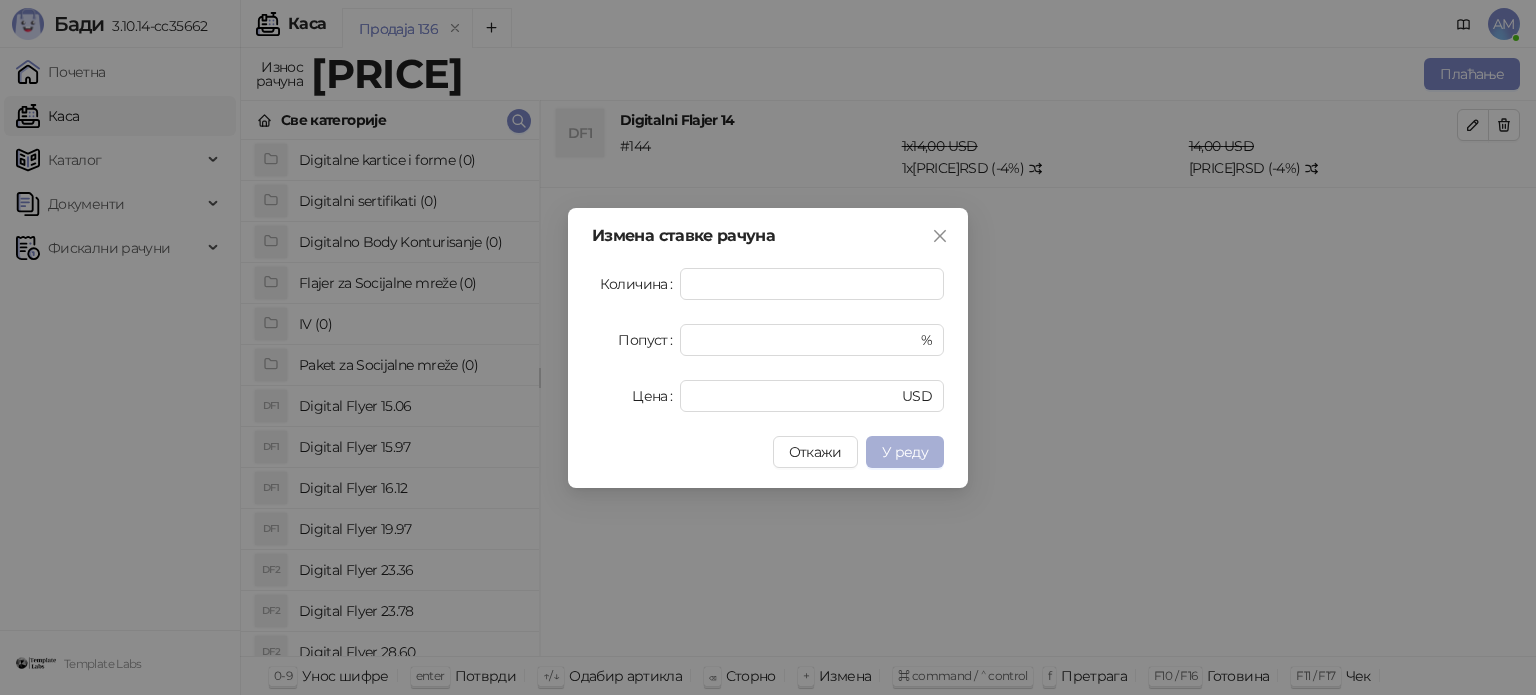 click on "У реду" at bounding box center [905, 452] 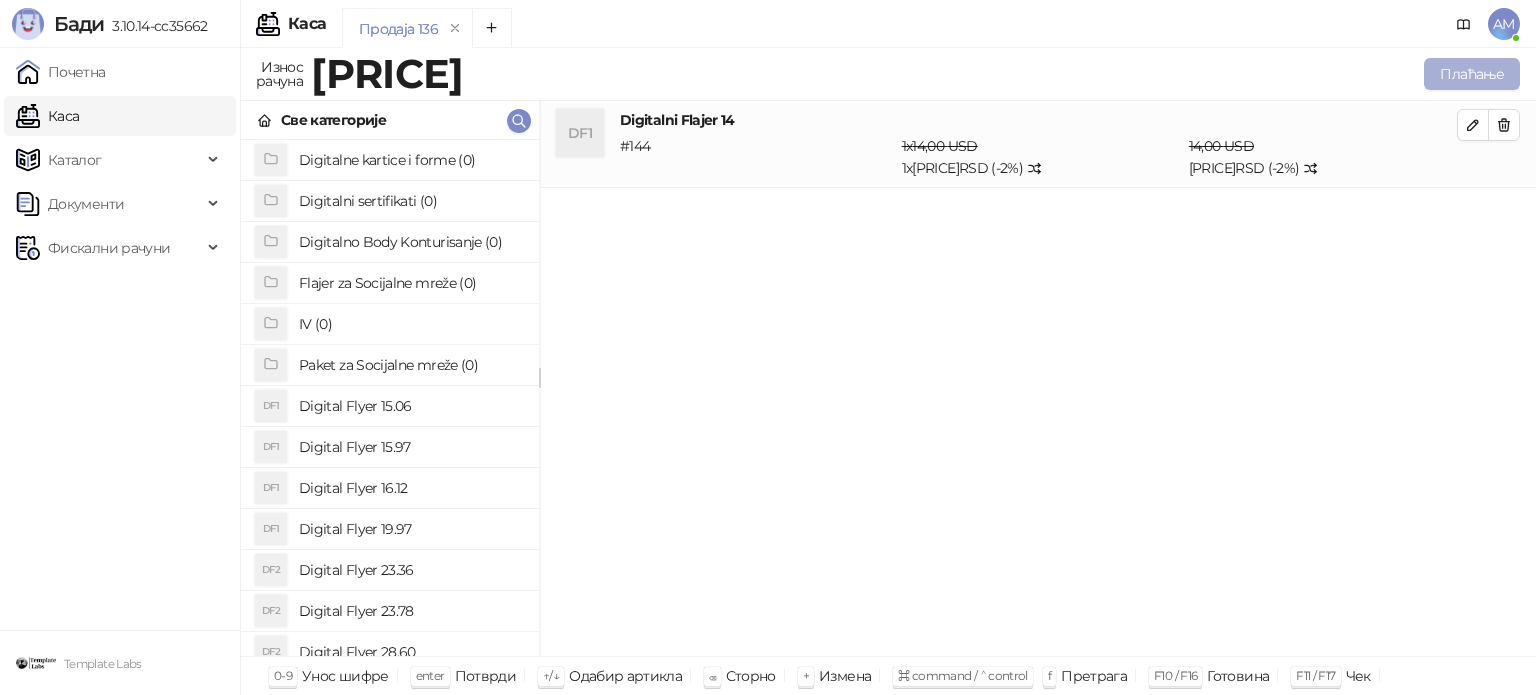 click on "Плаћање" at bounding box center (1472, 74) 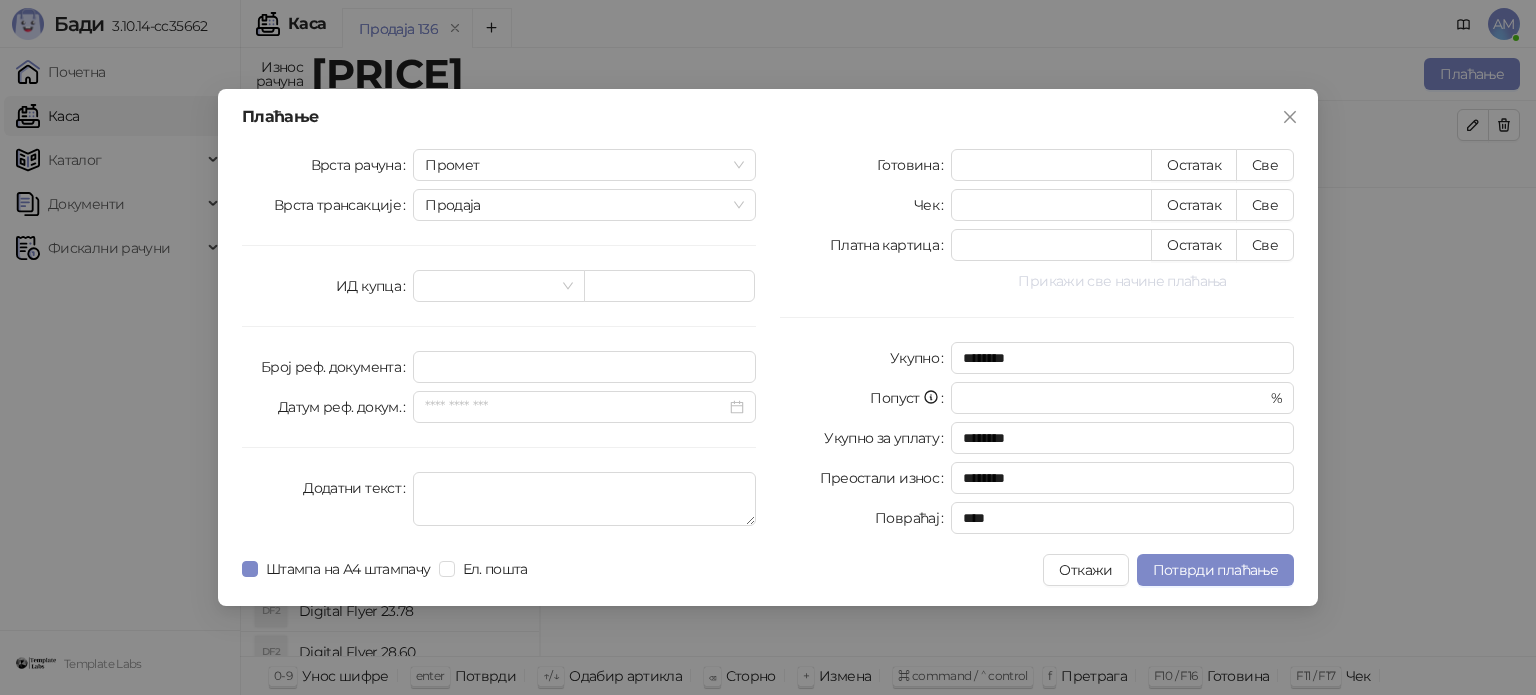 click on "Прикажи све начине плаћања" at bounding box center (1122, 281) 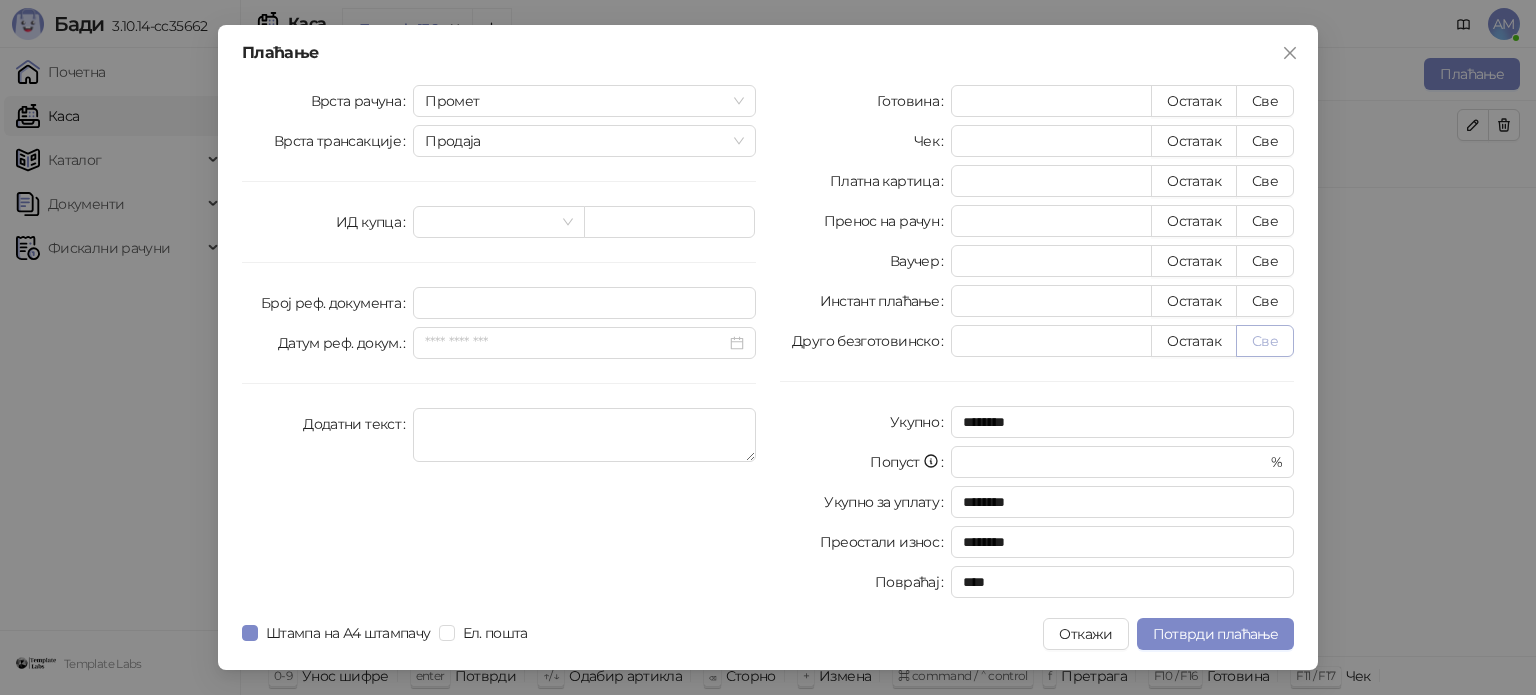 click on "Све" at bounding box center [1265, 341] 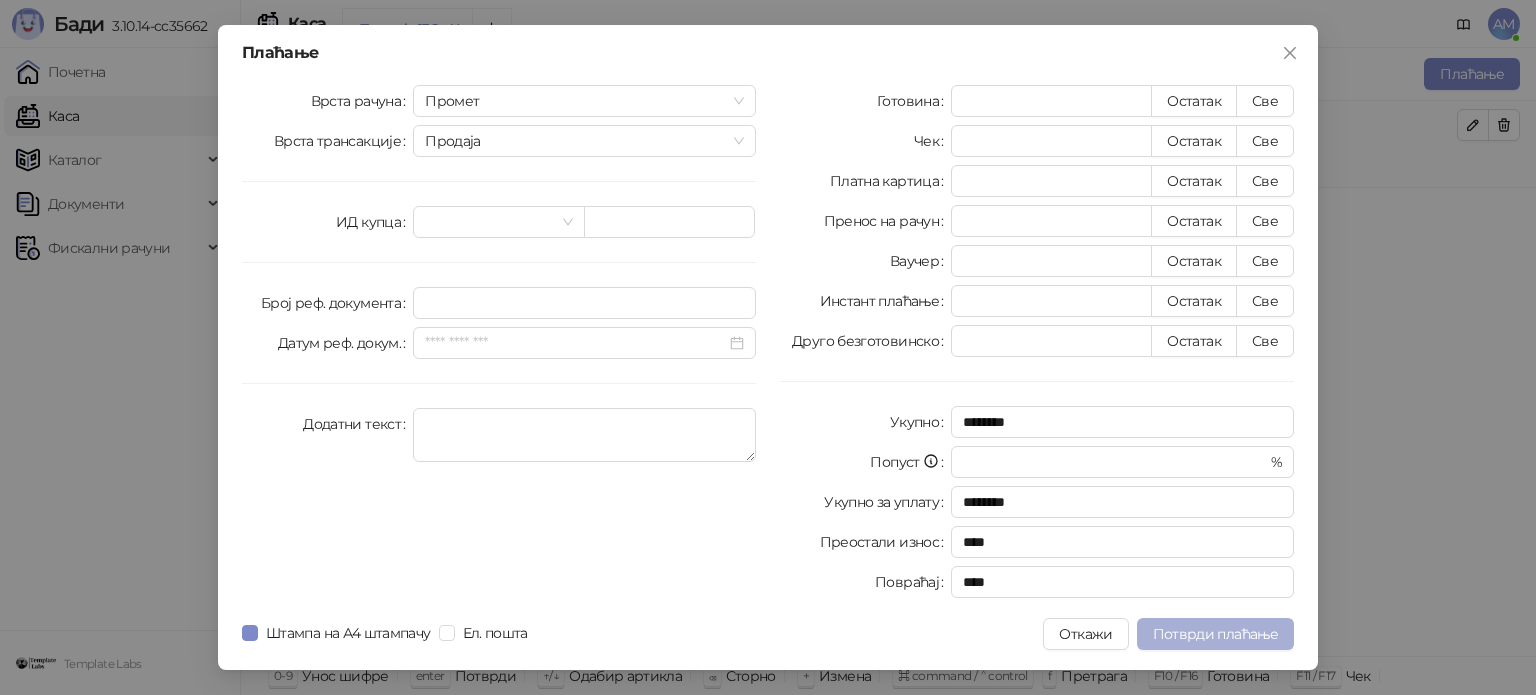 click on "Потврди плаћање" at bounding box center (1215, 634) 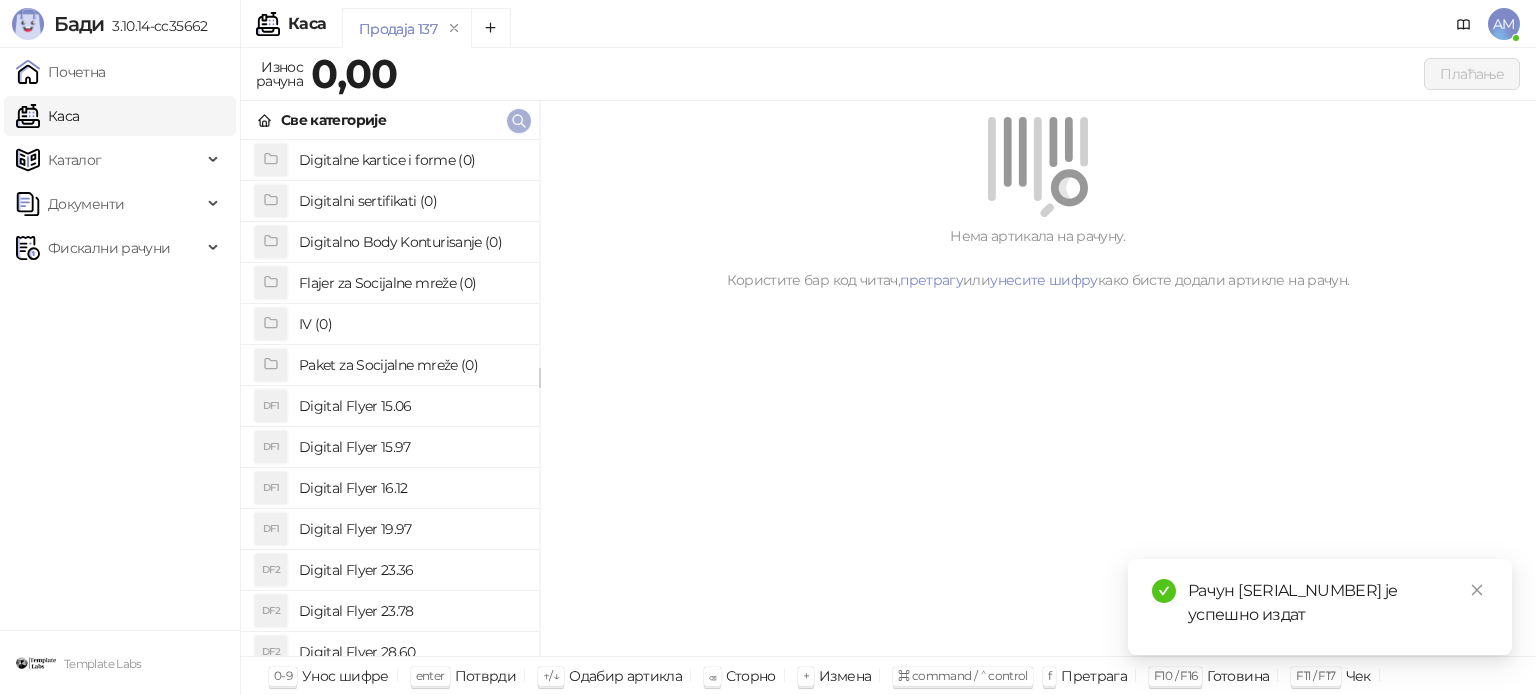 click 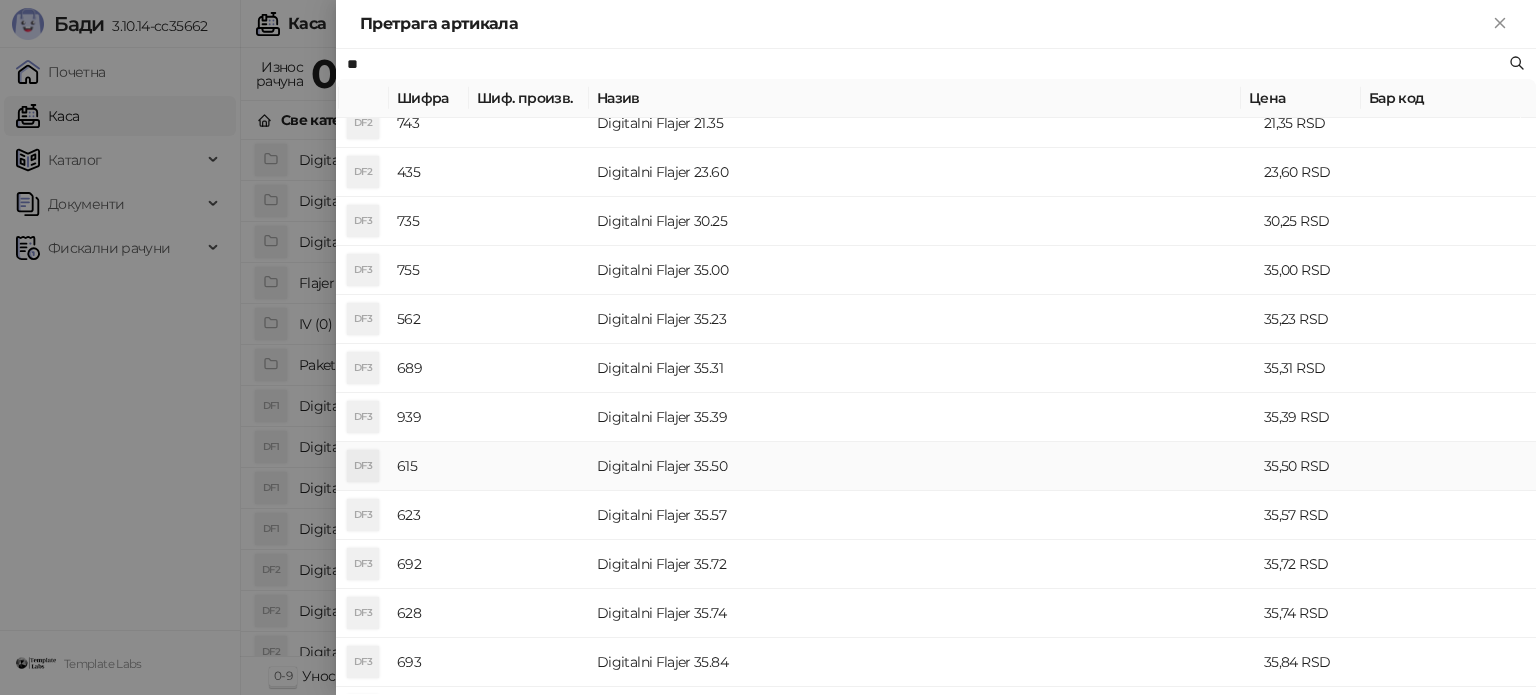 scroll, scrollTop: 400, scrollLeft: 0, axis: vertical 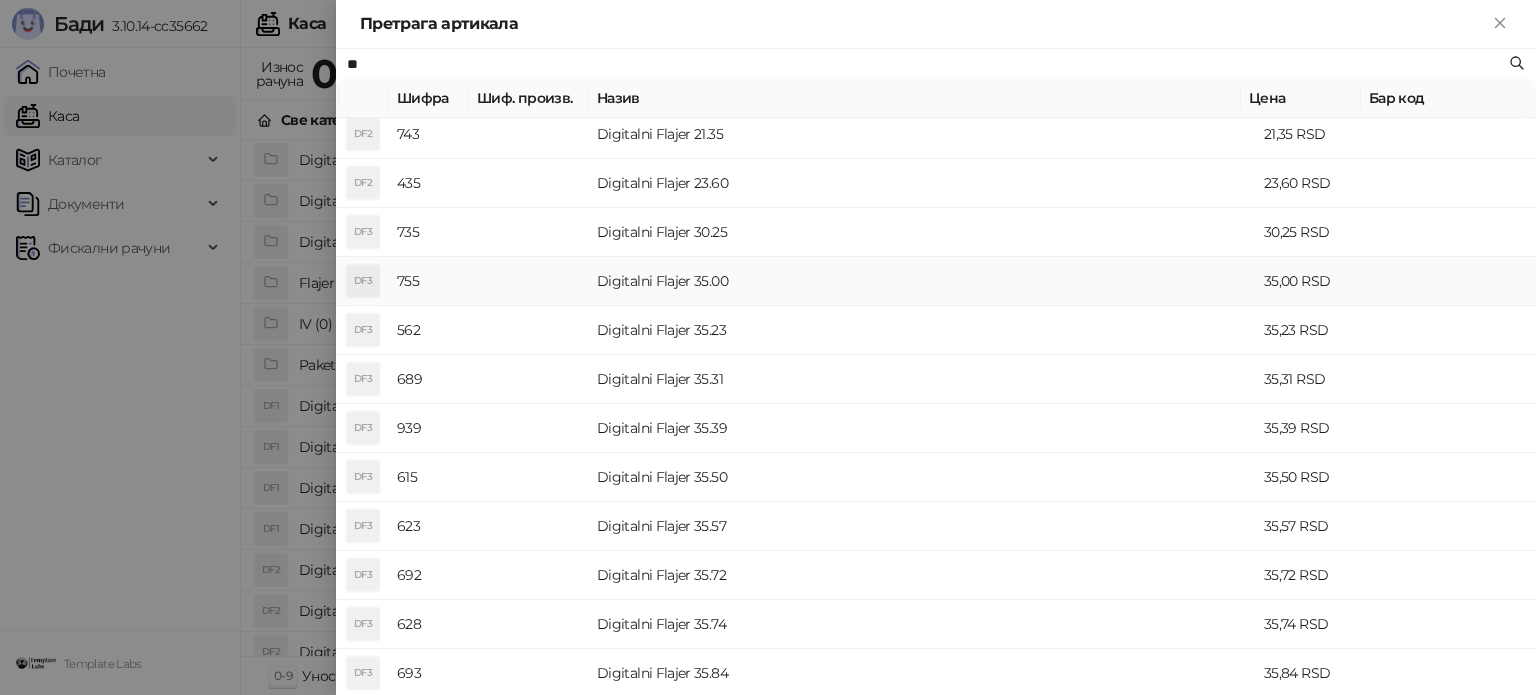 click on "Digitalni Flajer 35.00" at bounding box center [922, 281] 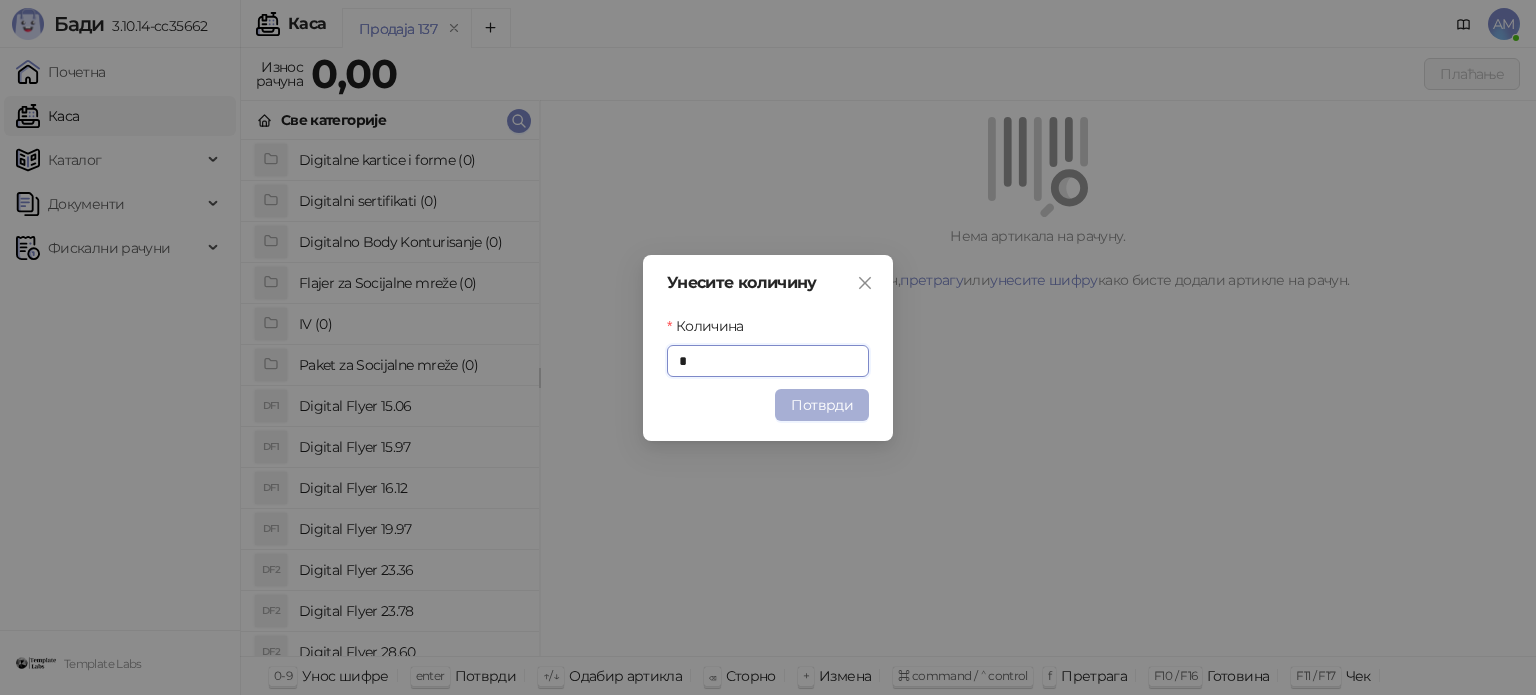 click on "Потврди" at bounding box center [822, 405] 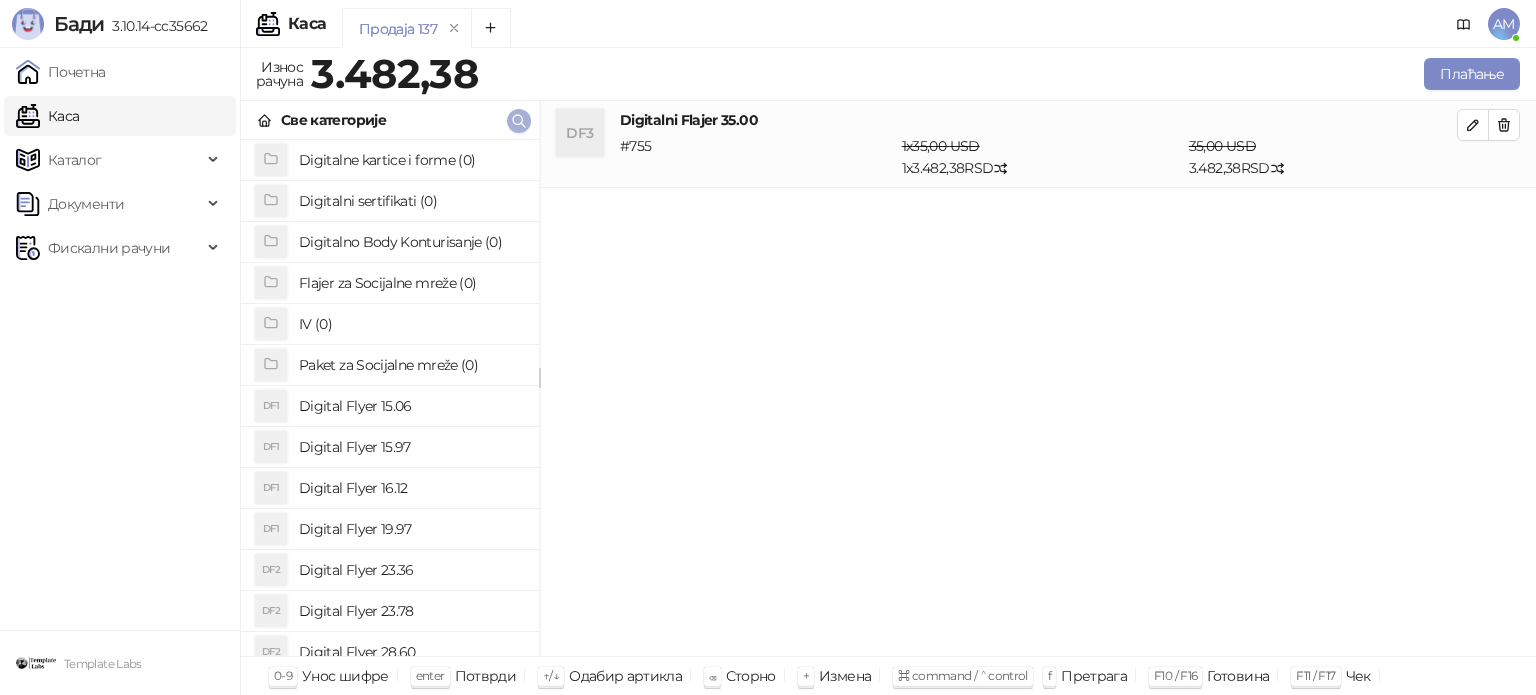 click at bounding box center [519, 121] 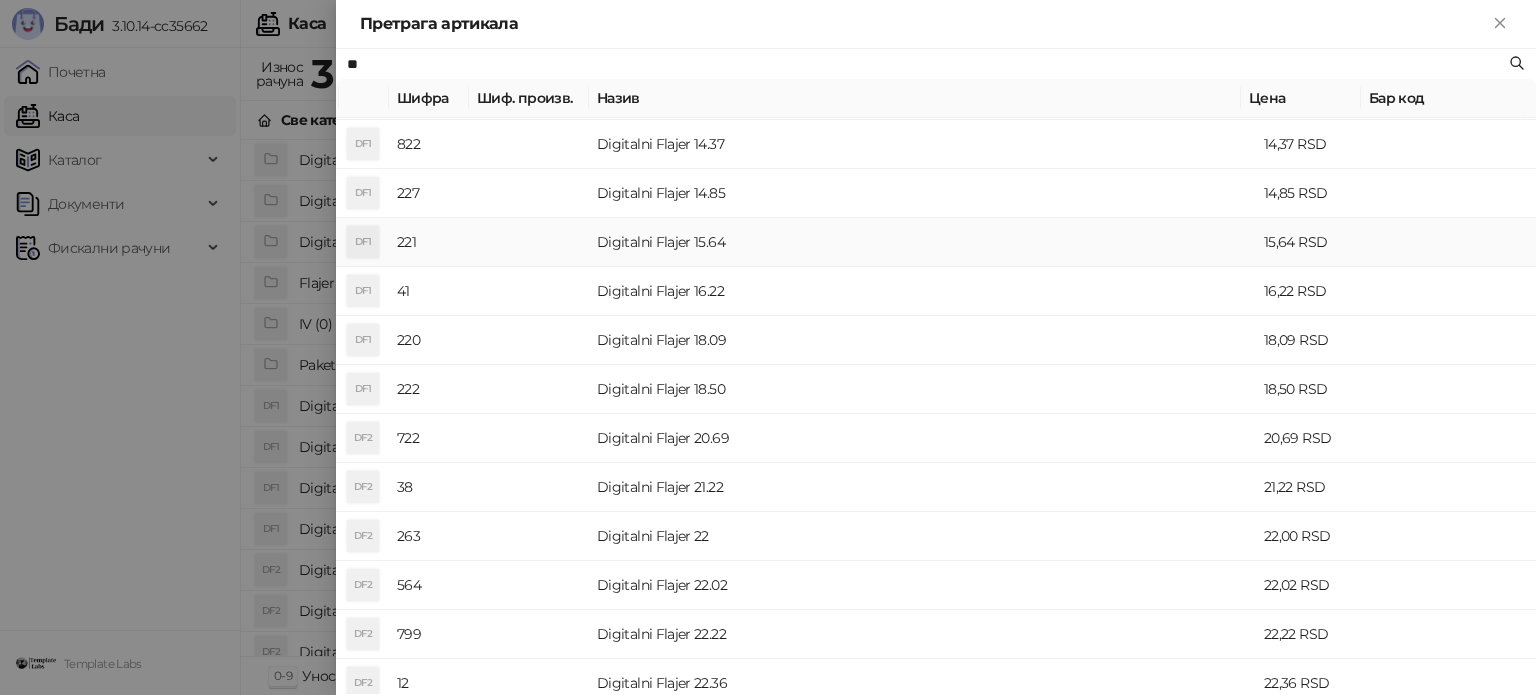 scroll, scrollTop: 300, scrollLeft: 0, axis: vertical 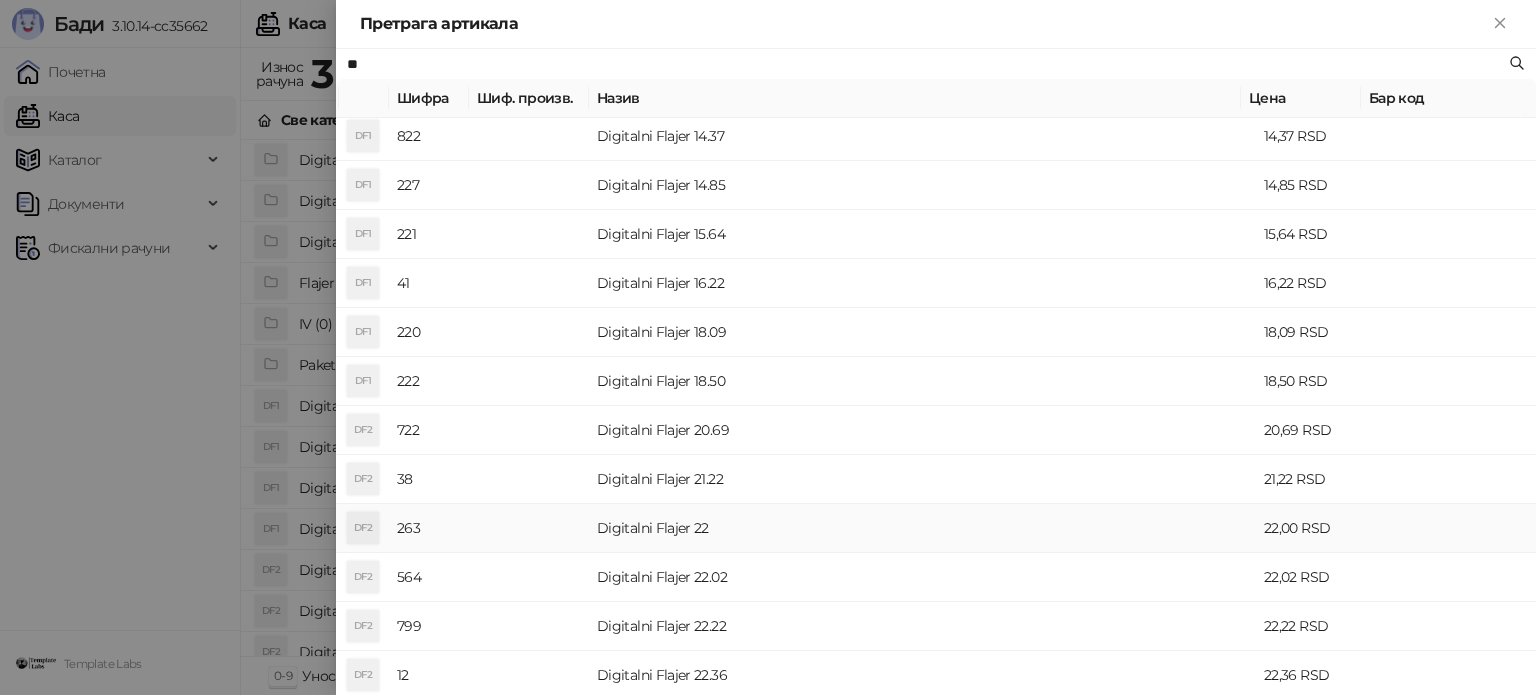 type on "**" 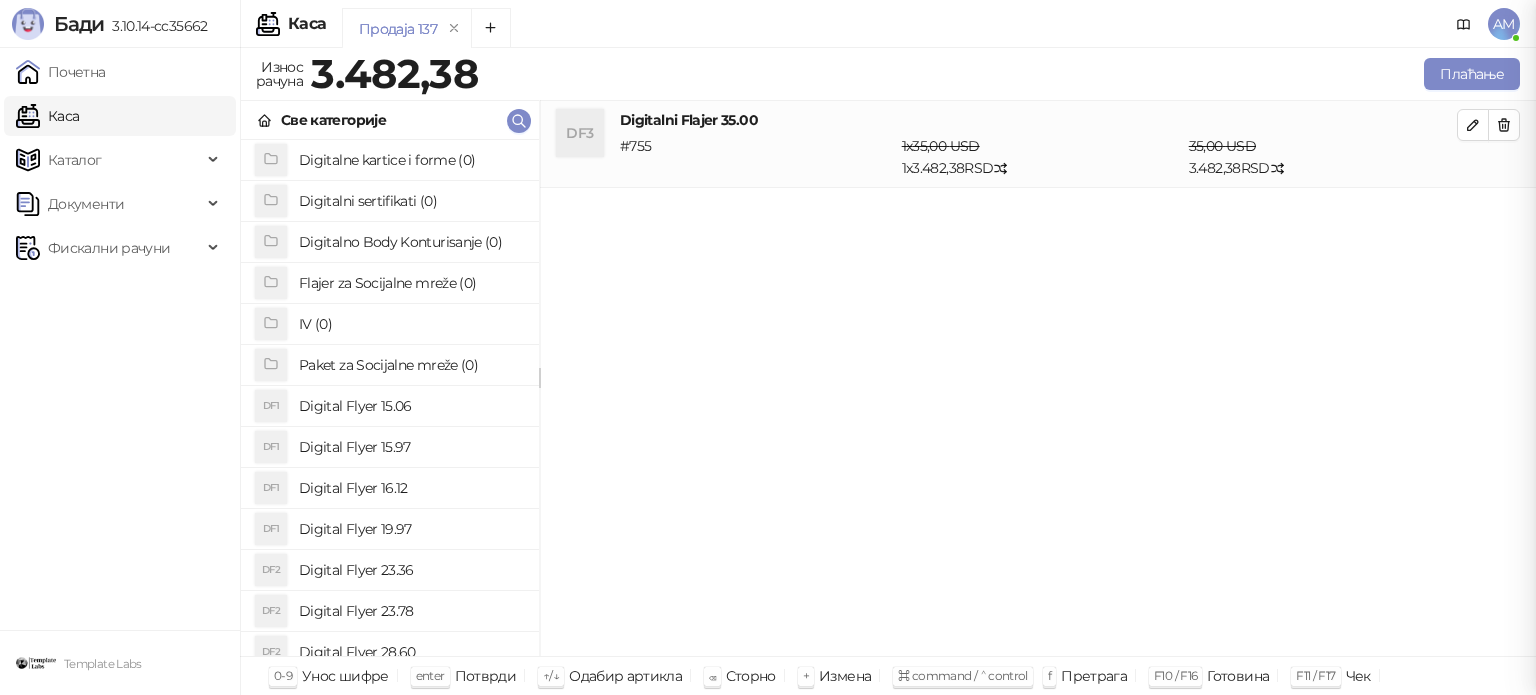 scroll, scrollTop: 0, scrollLeft: 0, axis: both 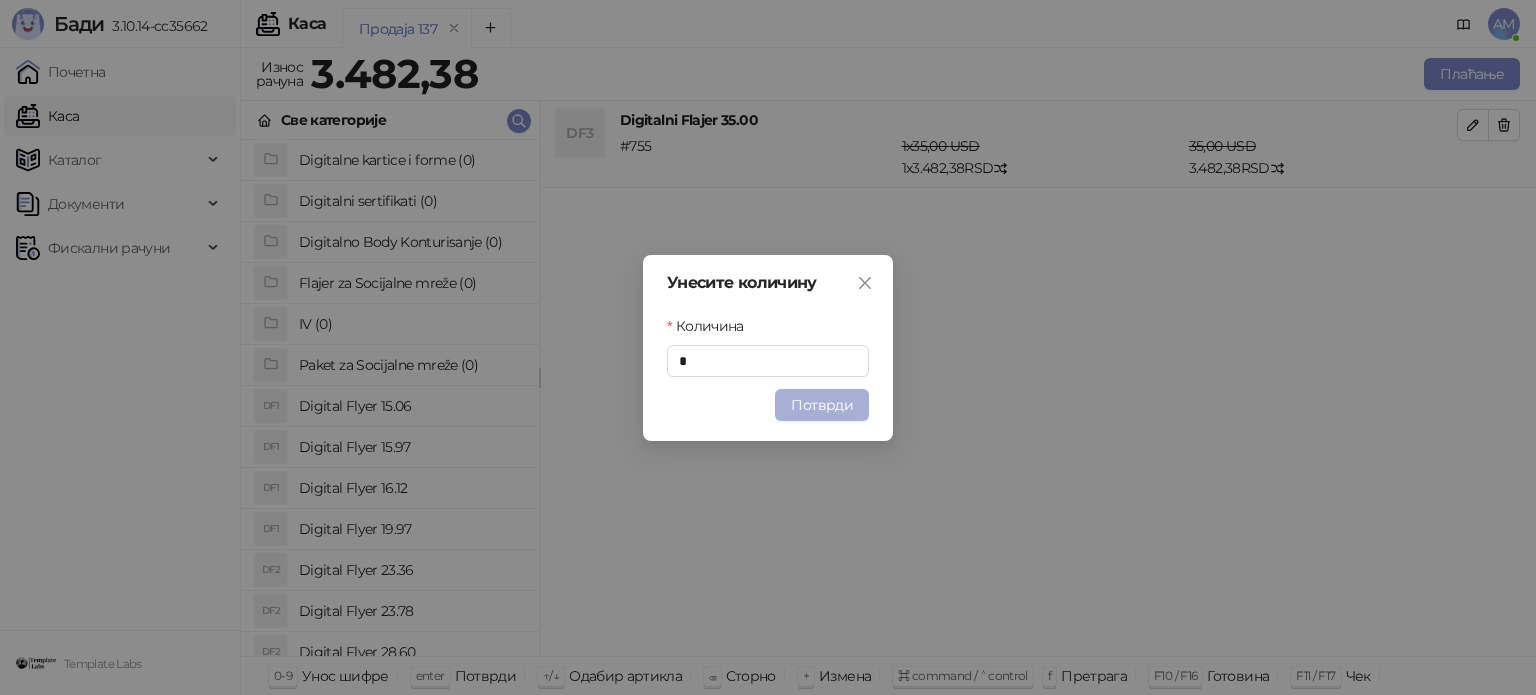 click on "Потврди" at bounding box center [822, 405] 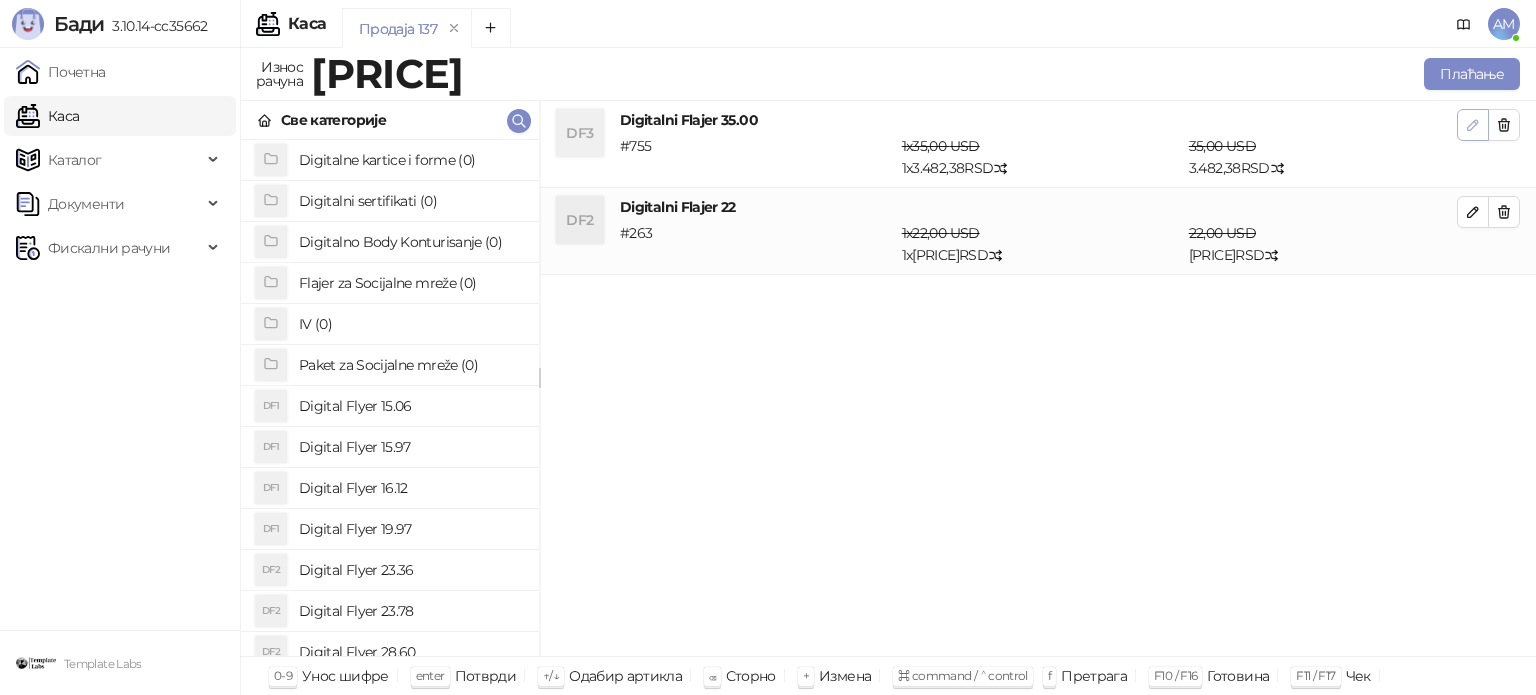 click 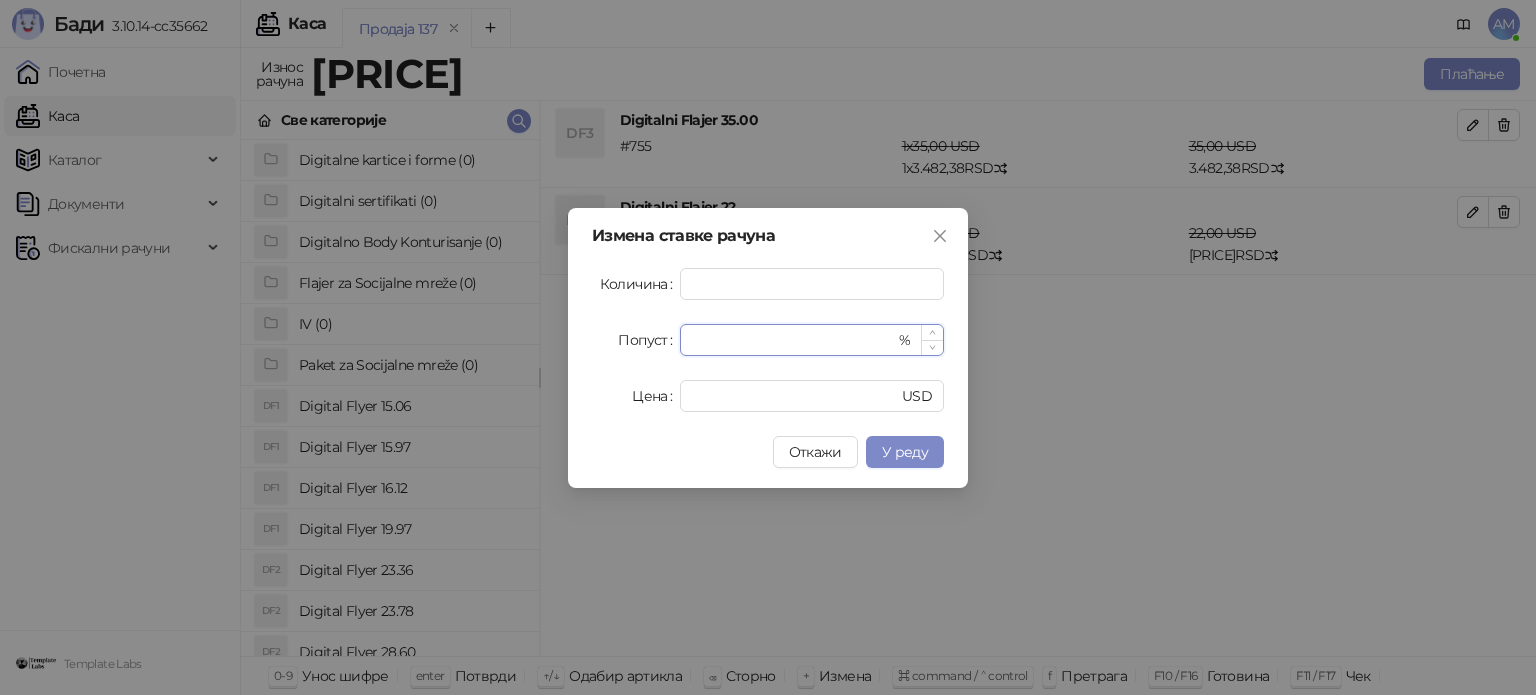 drag, startPoint x: 748, startPoint y: 351, endPoint x: 692, endPoint y: 347, distance: 56.142673 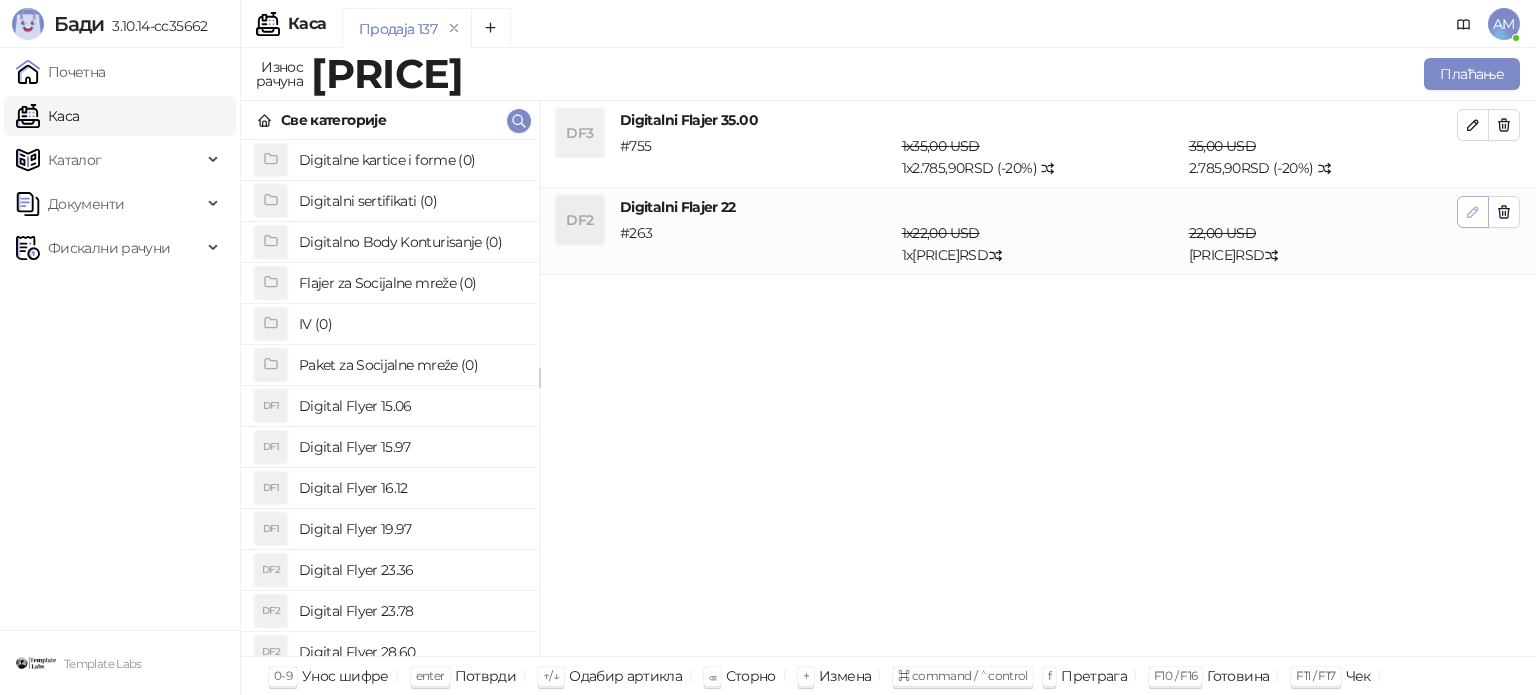 click at bounding box center [1473, 212] 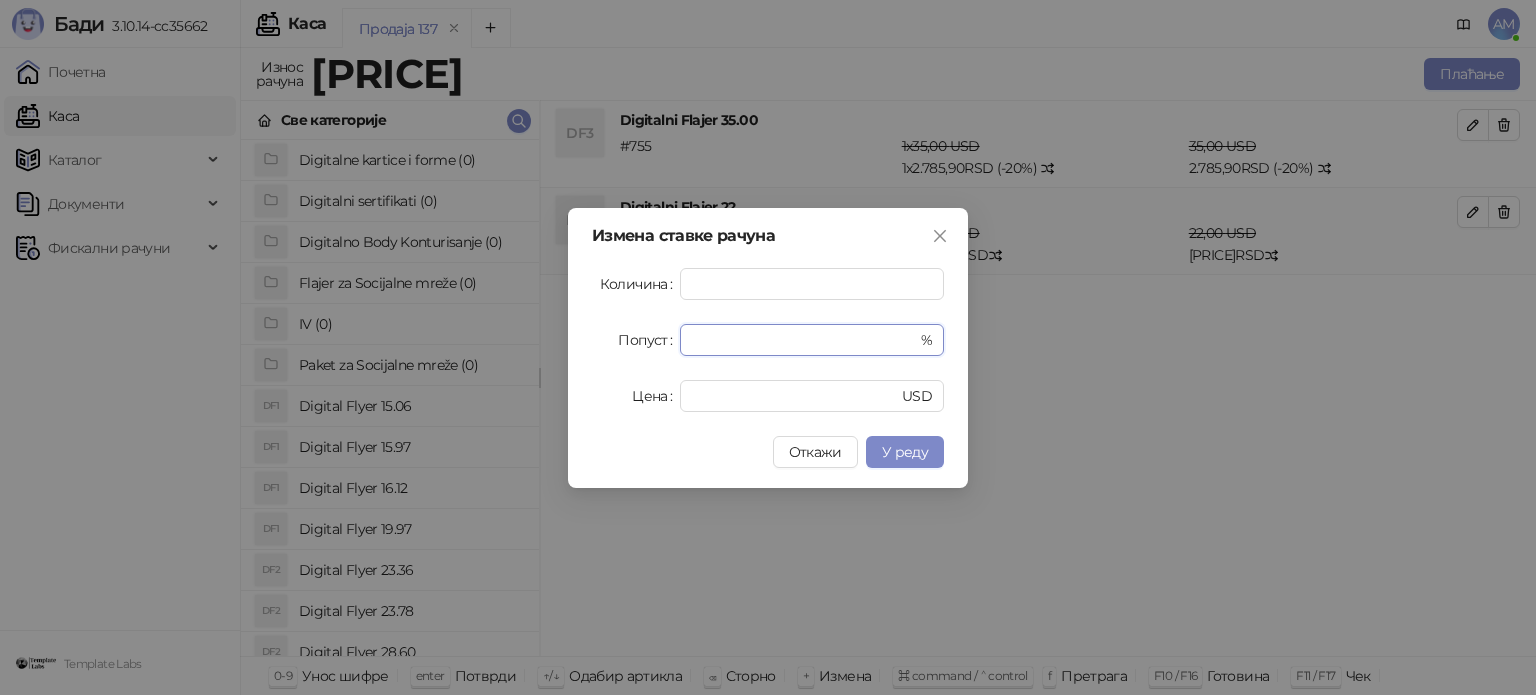 drag, startPoint x: 704, startPoint y: 347, endPoint x: 660, endPoint y: 345, distance: 44.04543 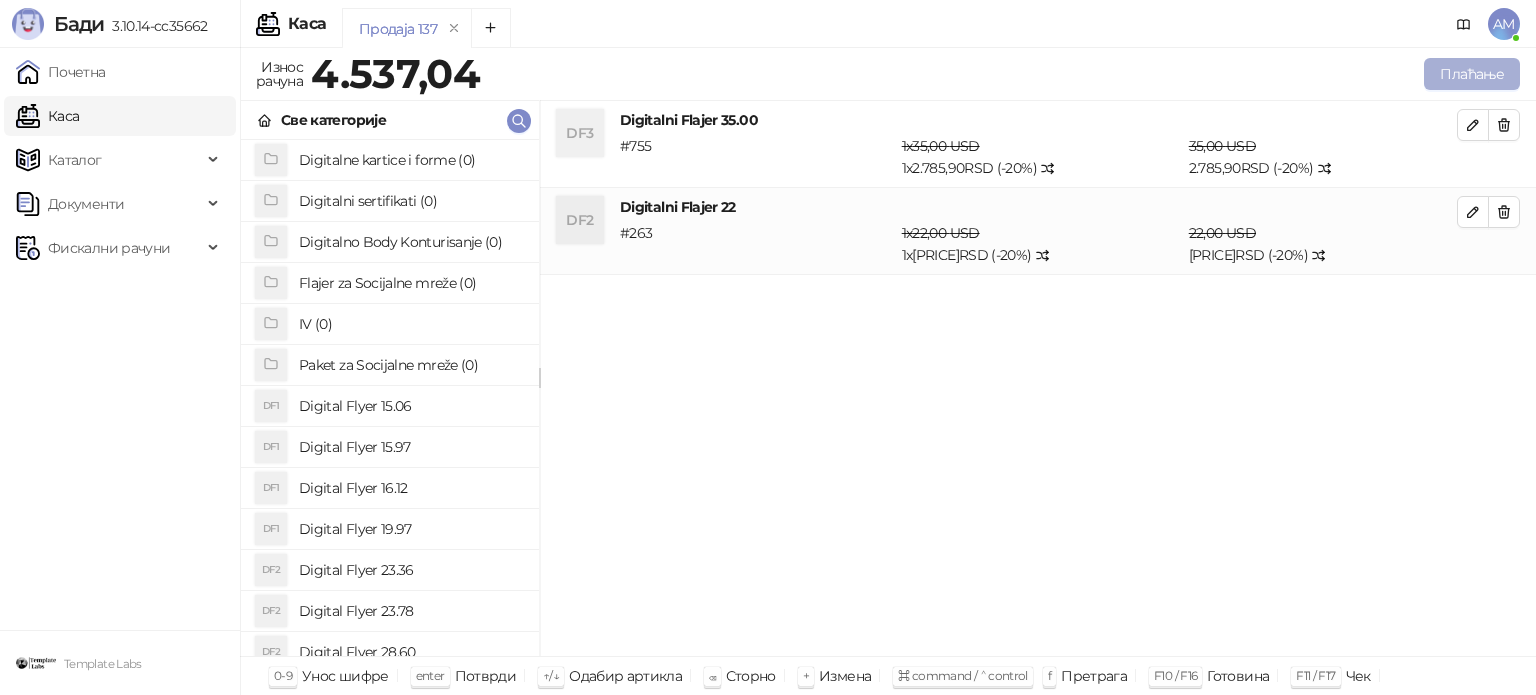 click on "Плаћање" at bounding box center [1472, 74] 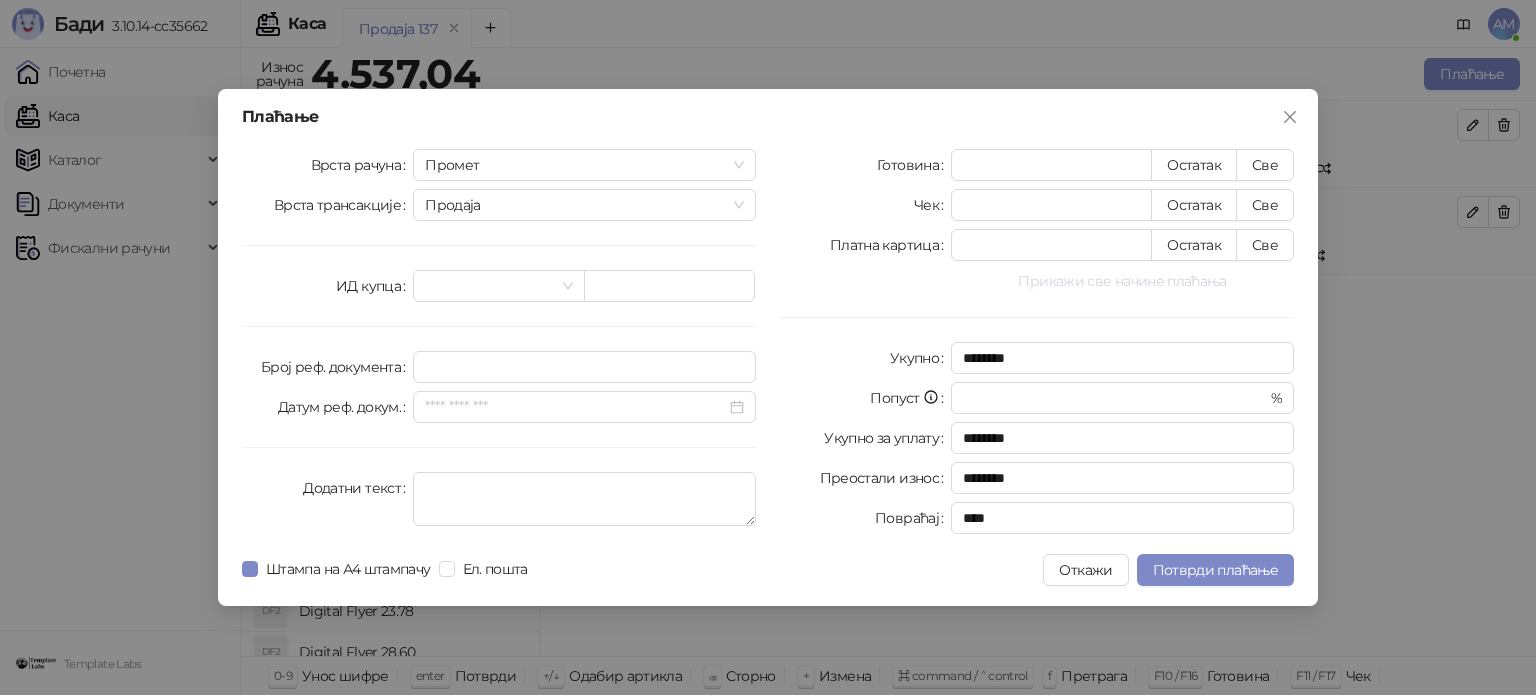 click on "Прикажи све начине плаћања" at bounding box center [1122, 281] 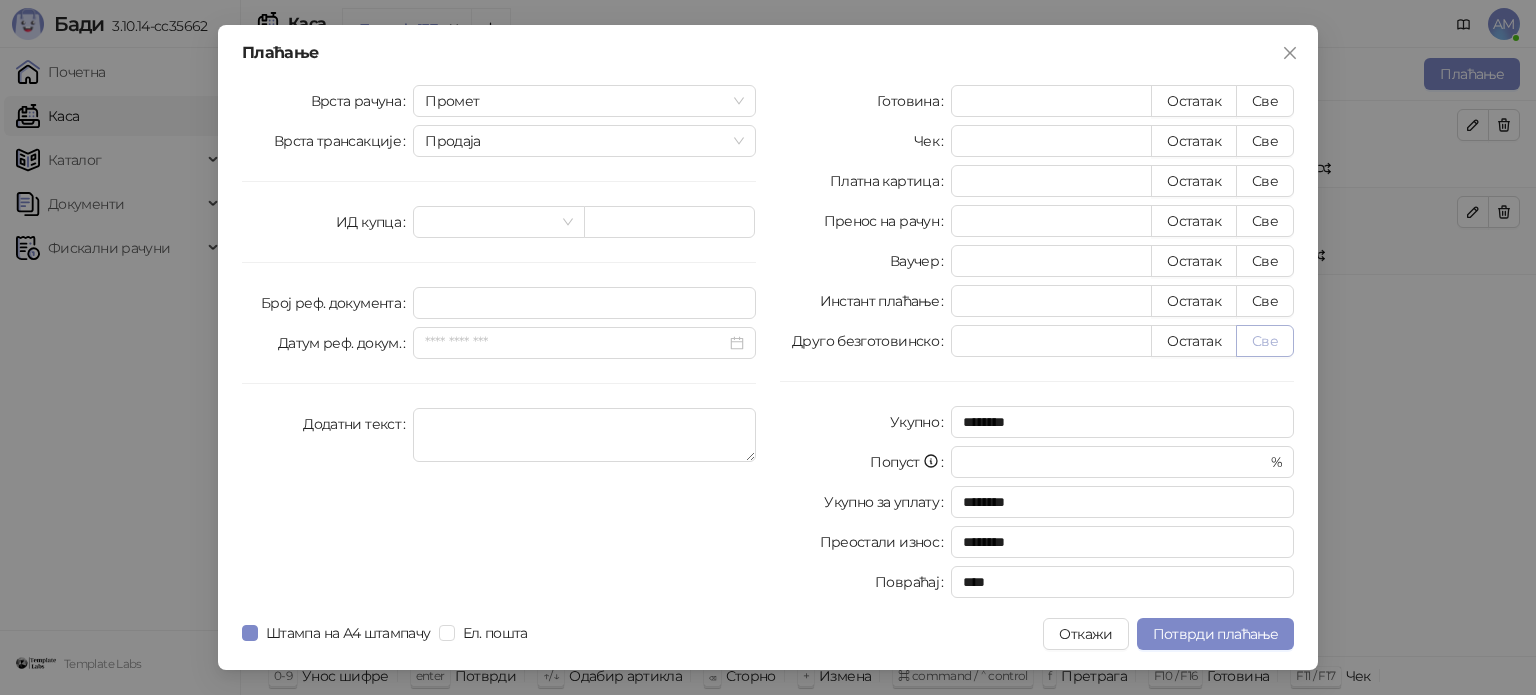 click on "Све" at bounding box center [1265, 341] 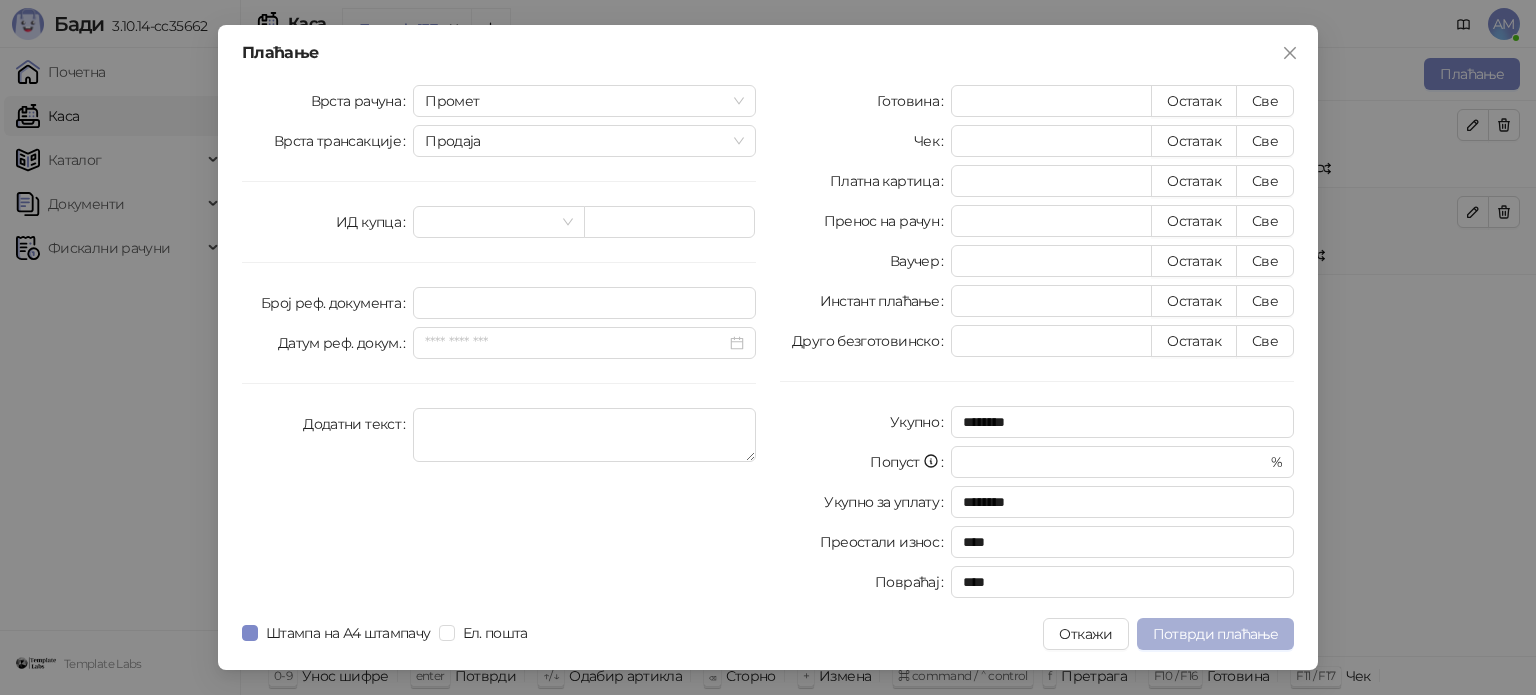 click on "Потврди плаћање" at bounding box center [1215, 634] 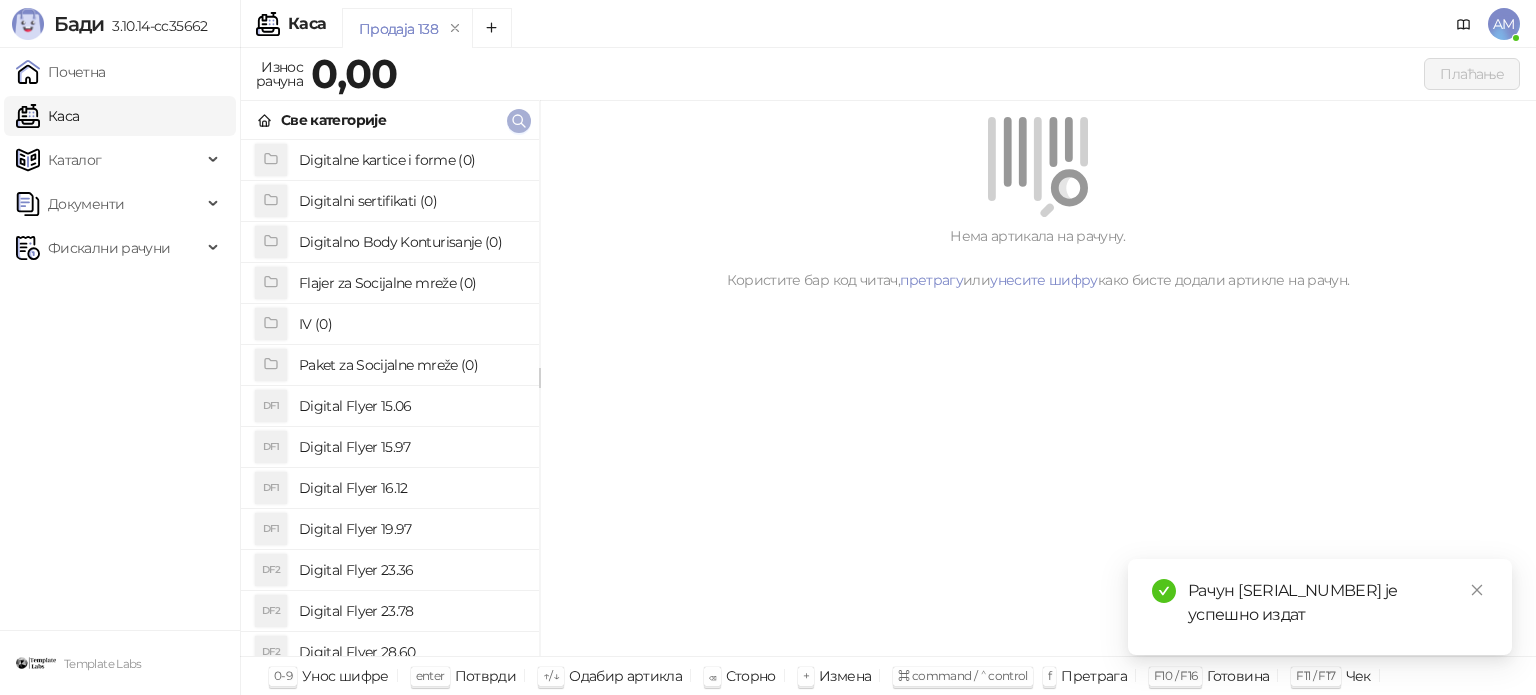 click 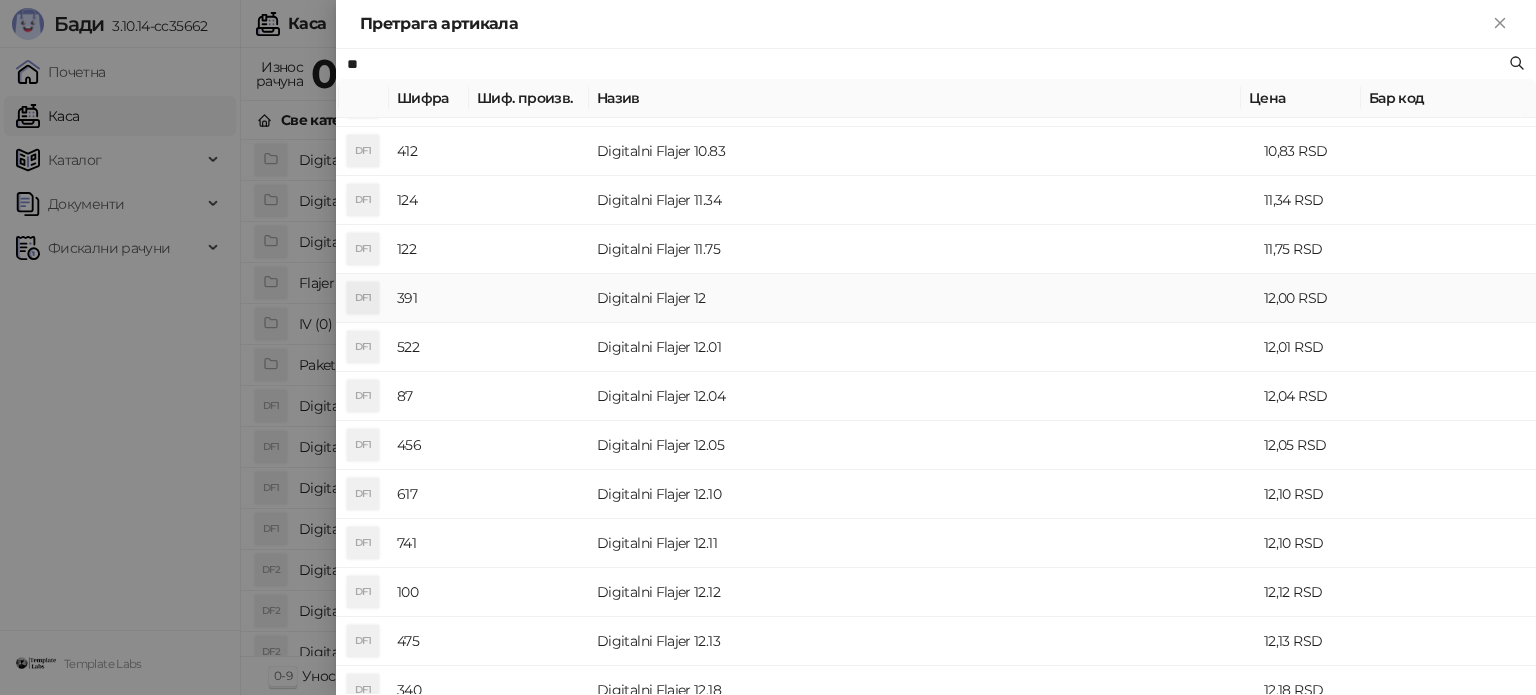 scroll, scrollTop: 300, scrollLeft: 0, axis: vertical 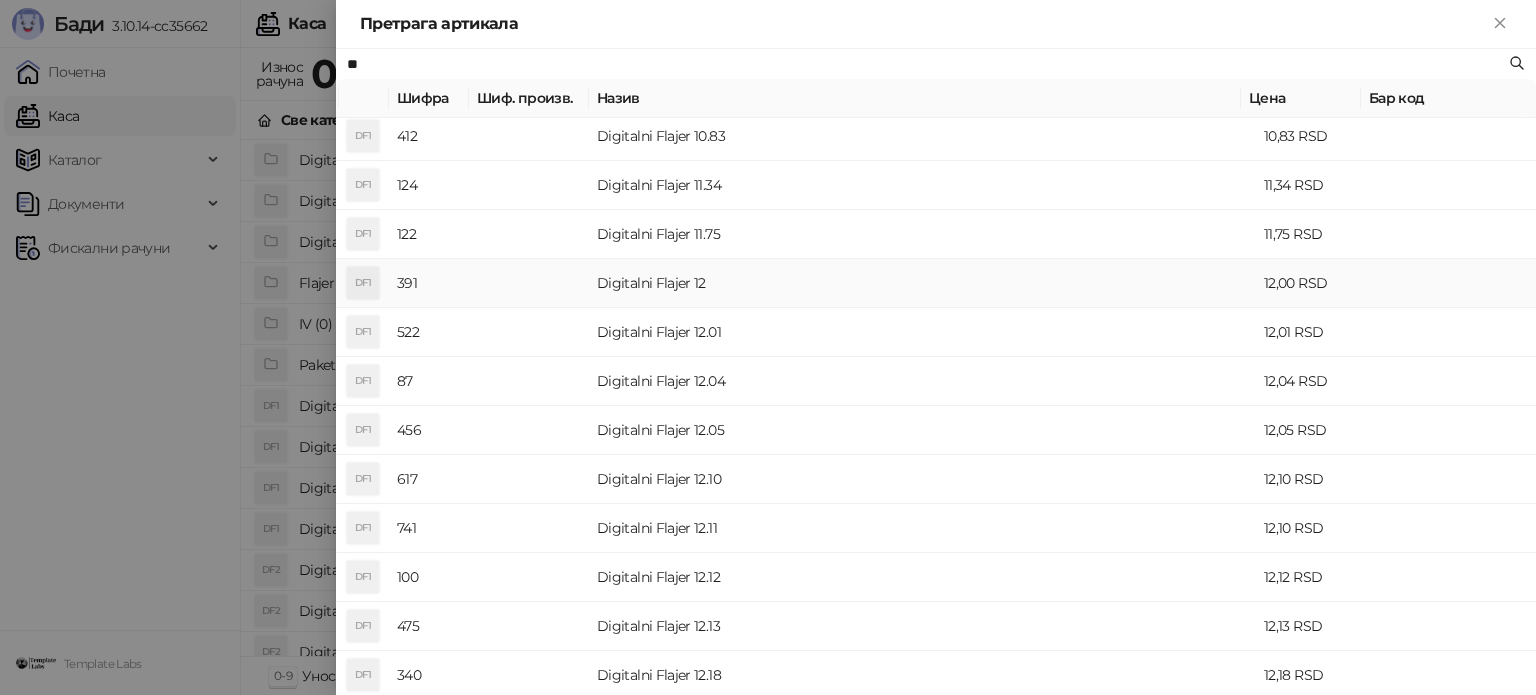 type on "**" 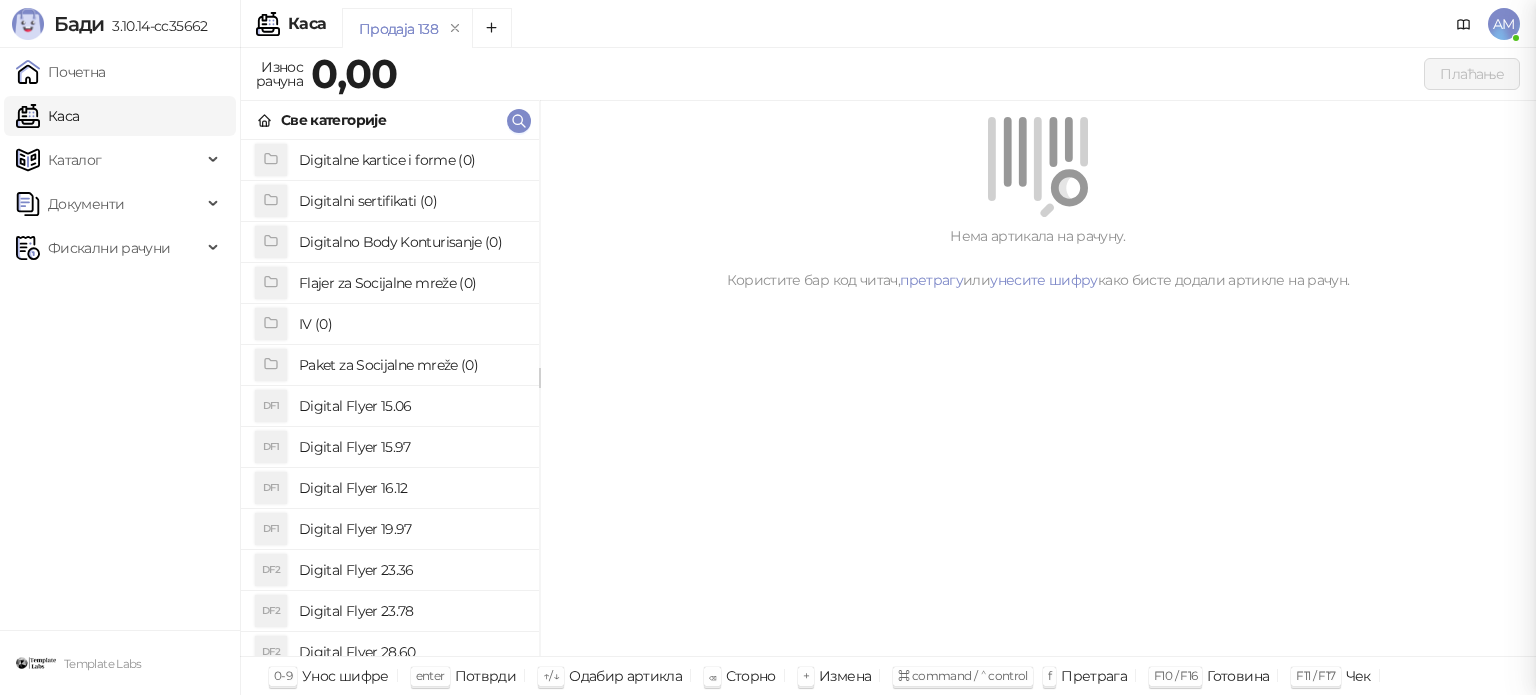 scroll, scrollTop: 0, scrollLeft: 0, axis: both 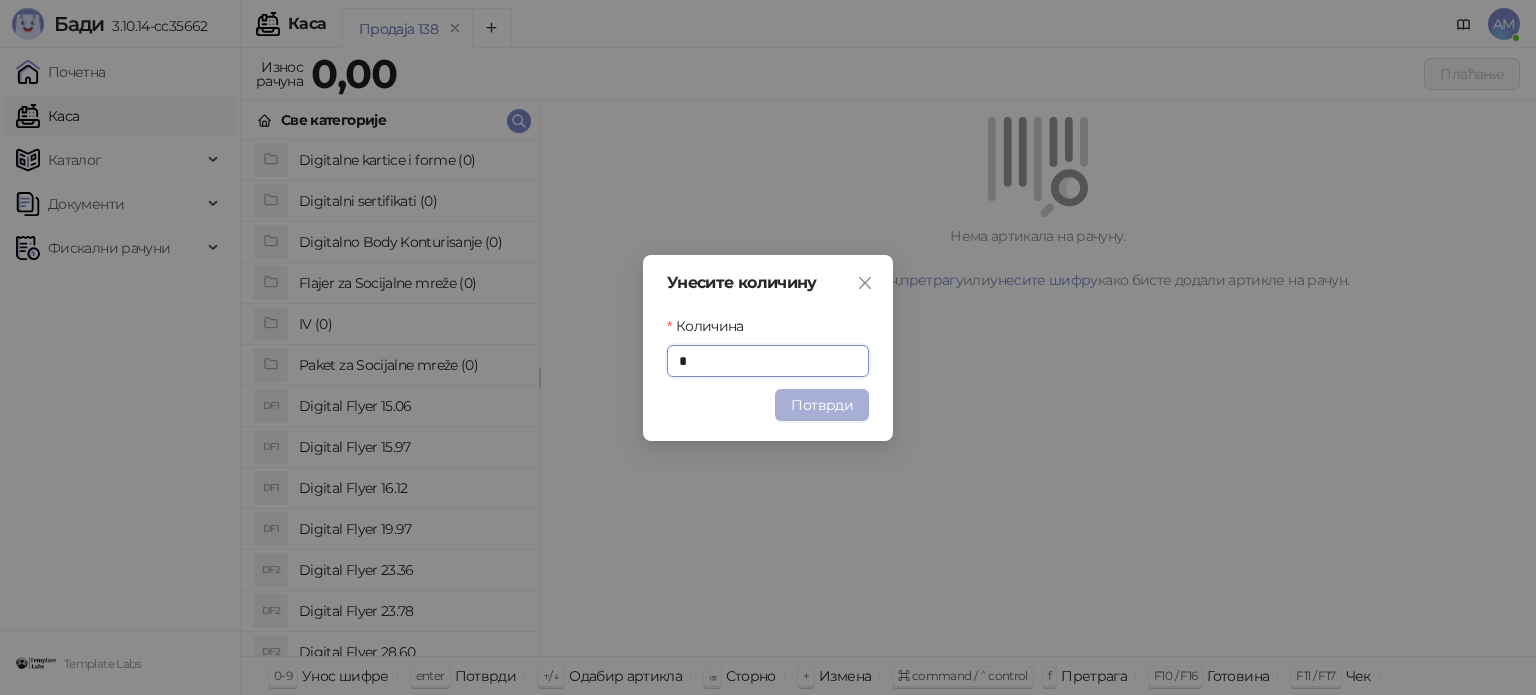 click on "Потврди" at bounding box center (822, 405) 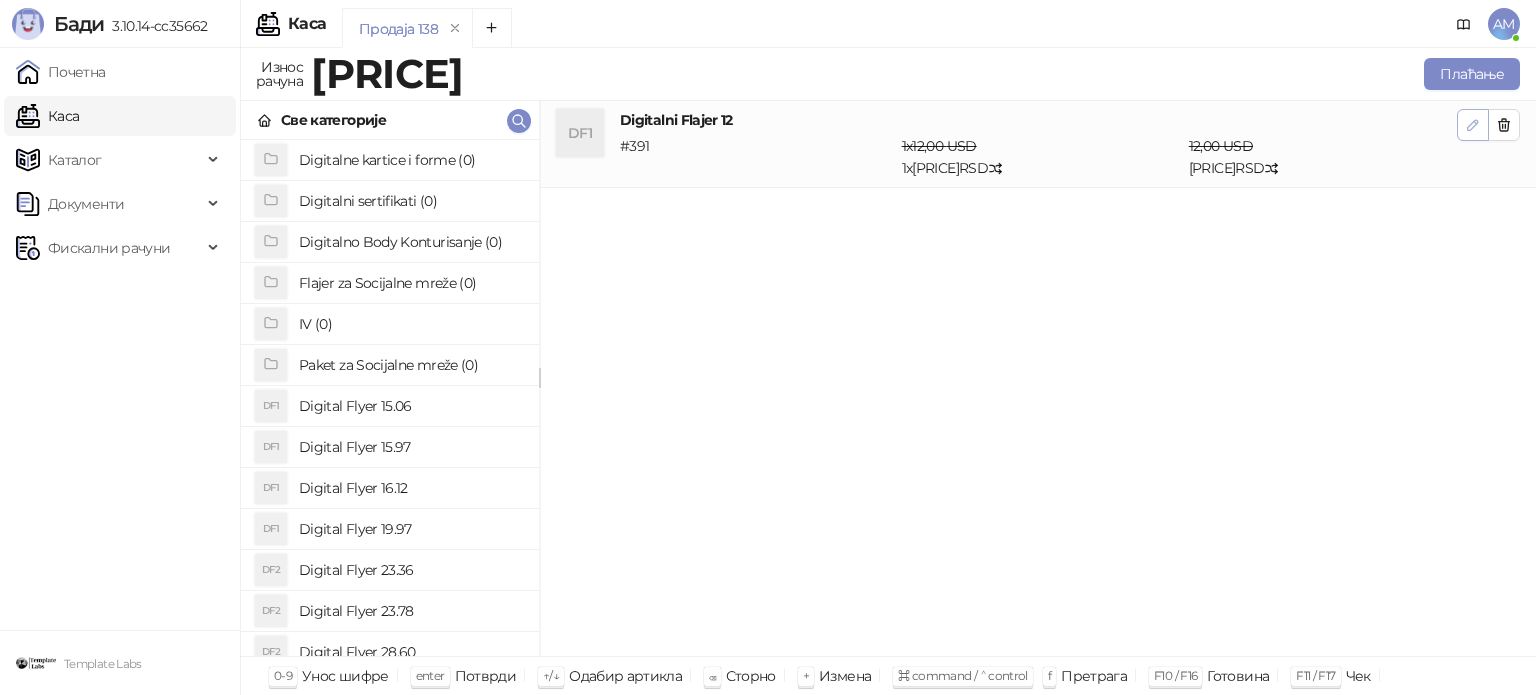 click 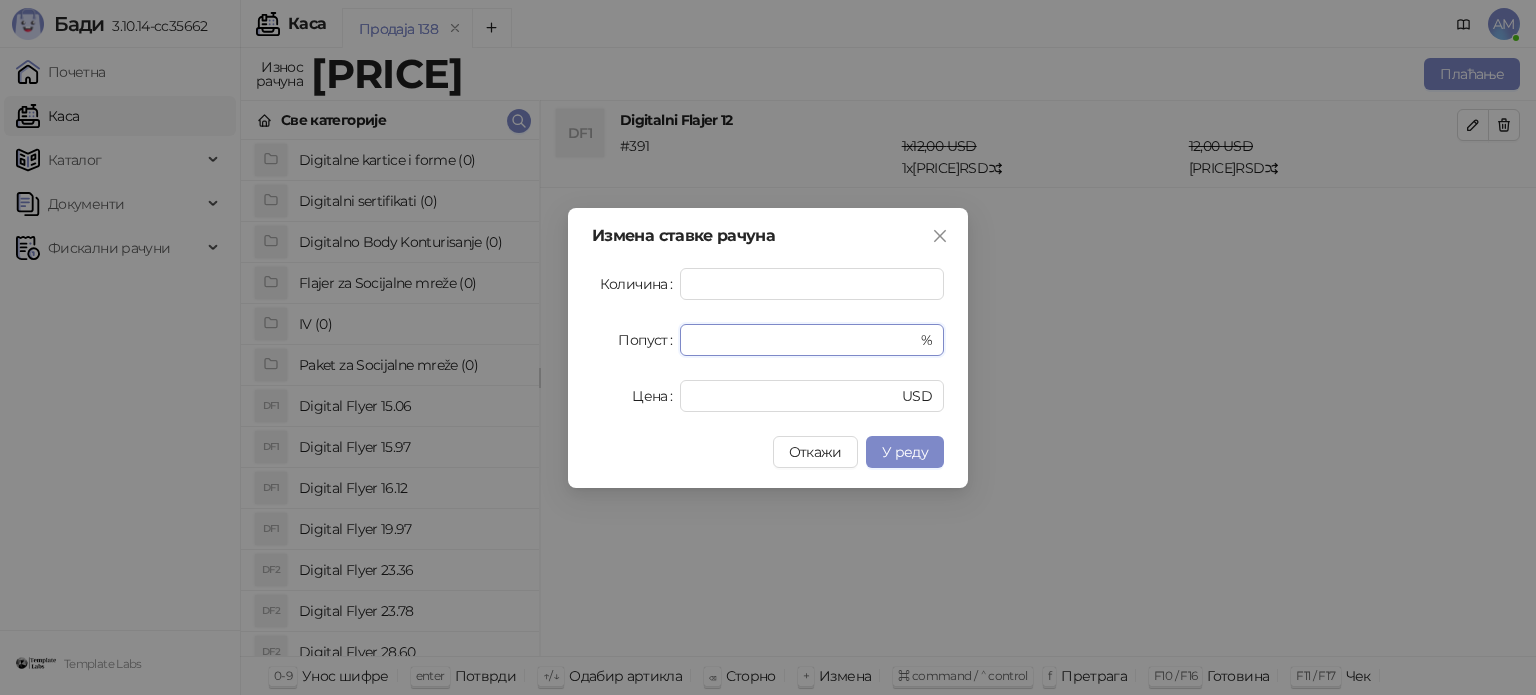 drag, startPoint x: 702, startPoint y: 331, endPoint x: 675, endPoint y: 331, distance: 27 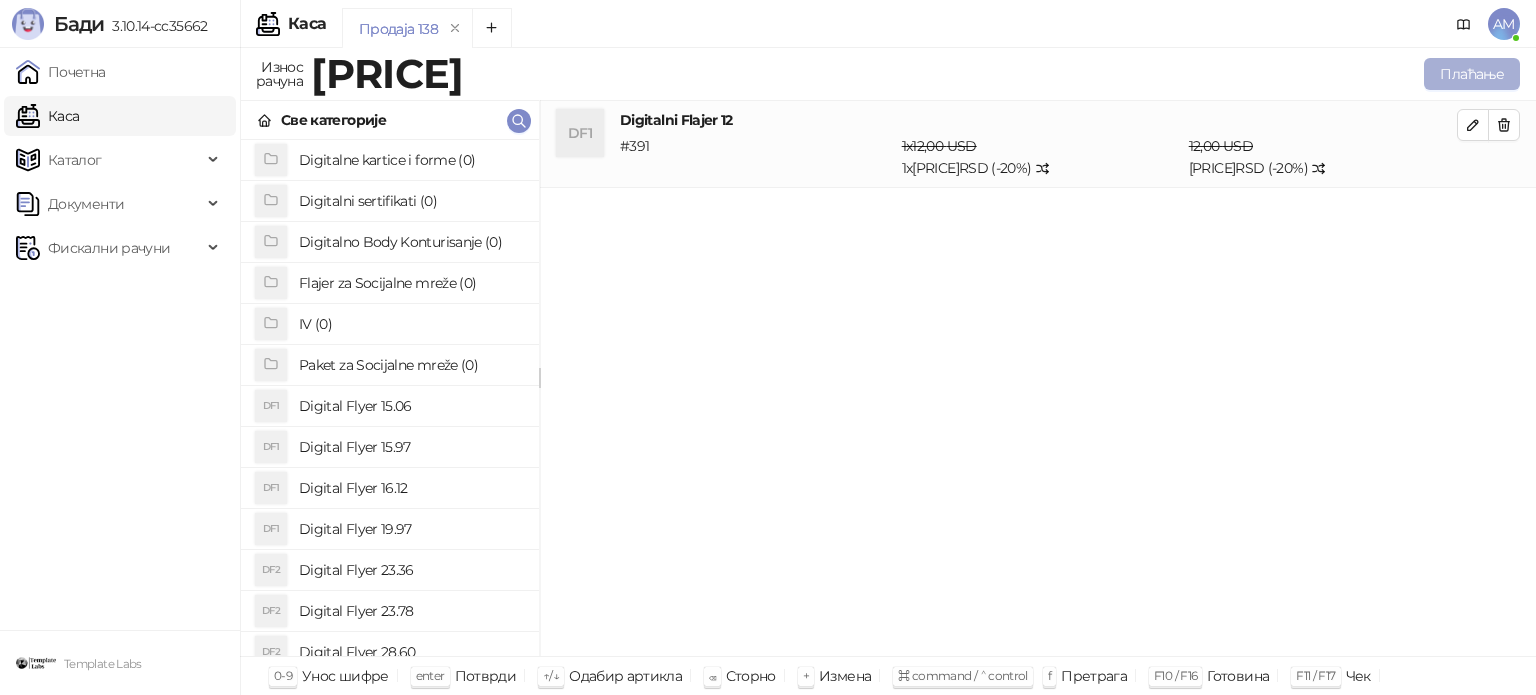 click on "Плаћање" at bounding box center (1472, 74) 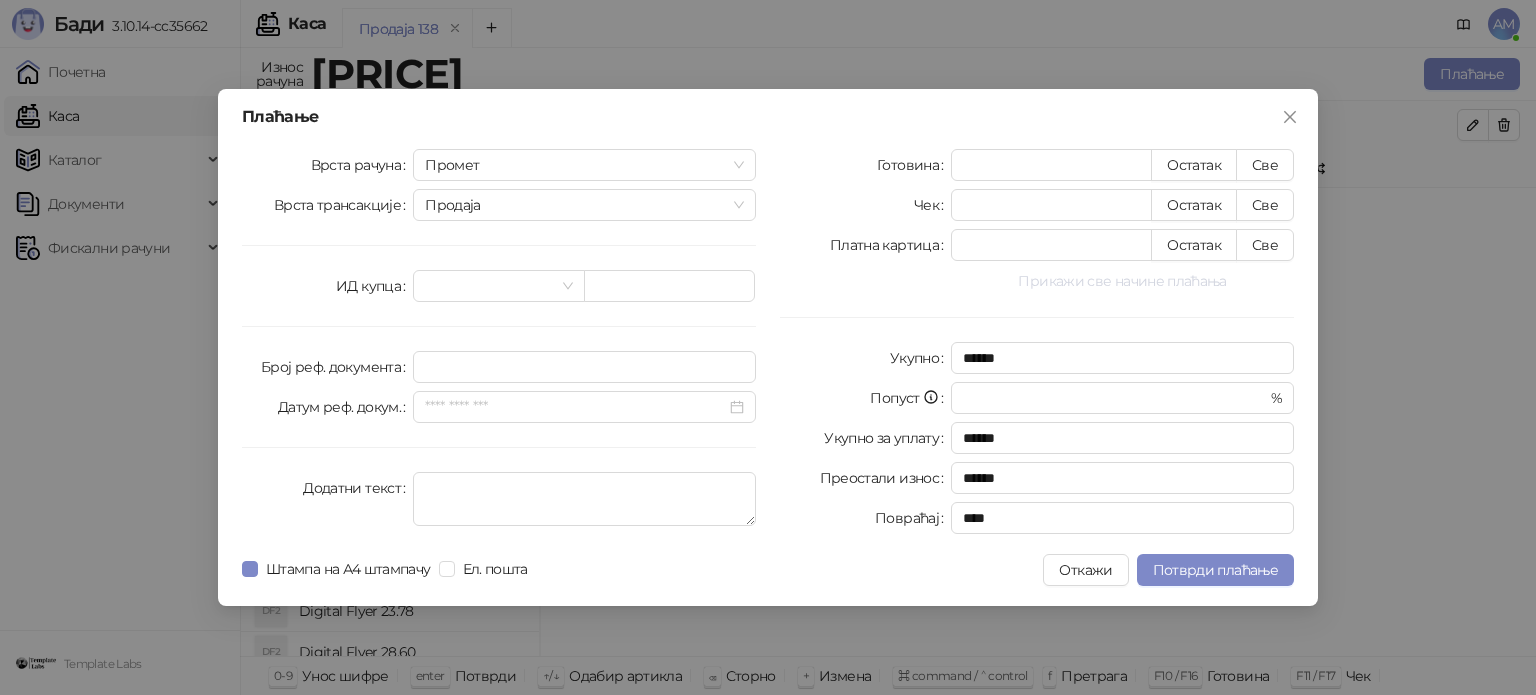 click on "Прикажи све начине плаћања" at bounding box center [1122, 281] 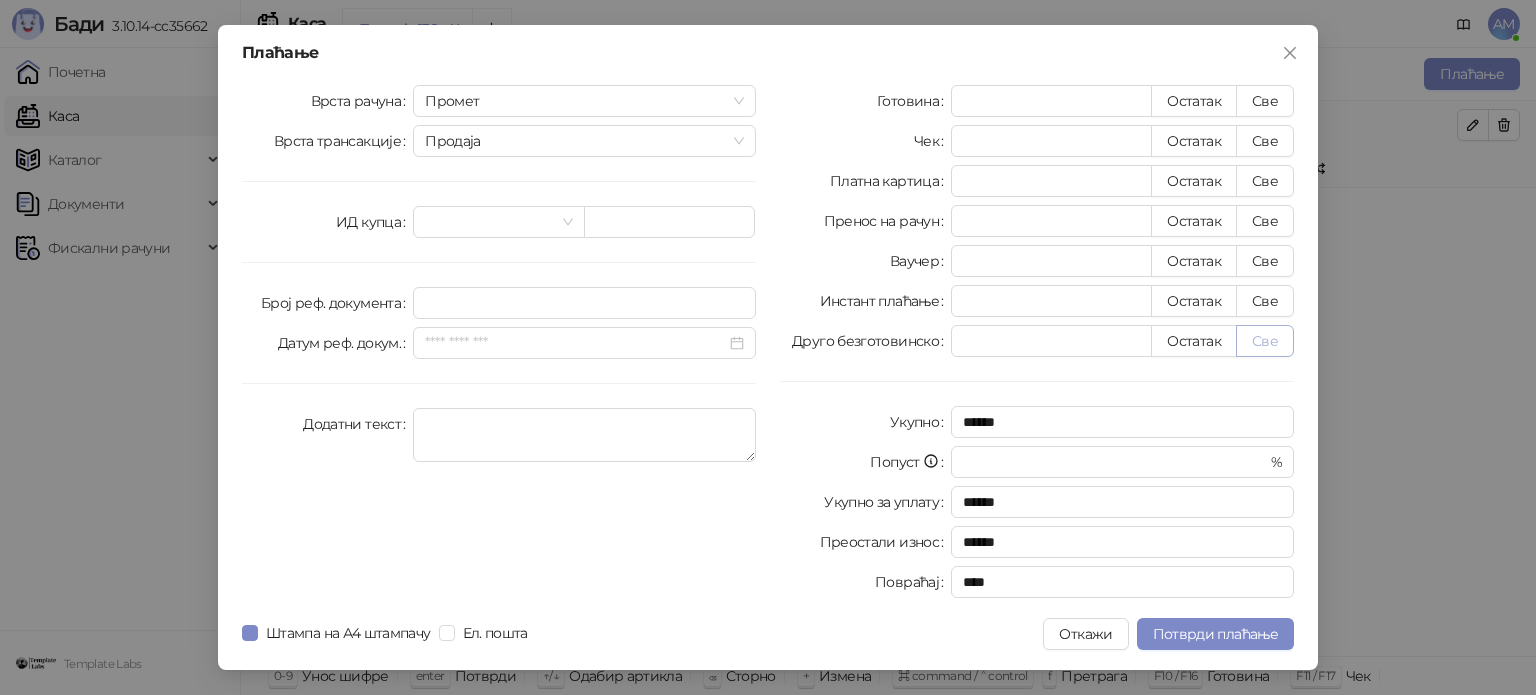 drag, startPoint x: 1257, startPoint y: 331, endPoint x: 1267, endPoint y: 330, distance: 10.049875 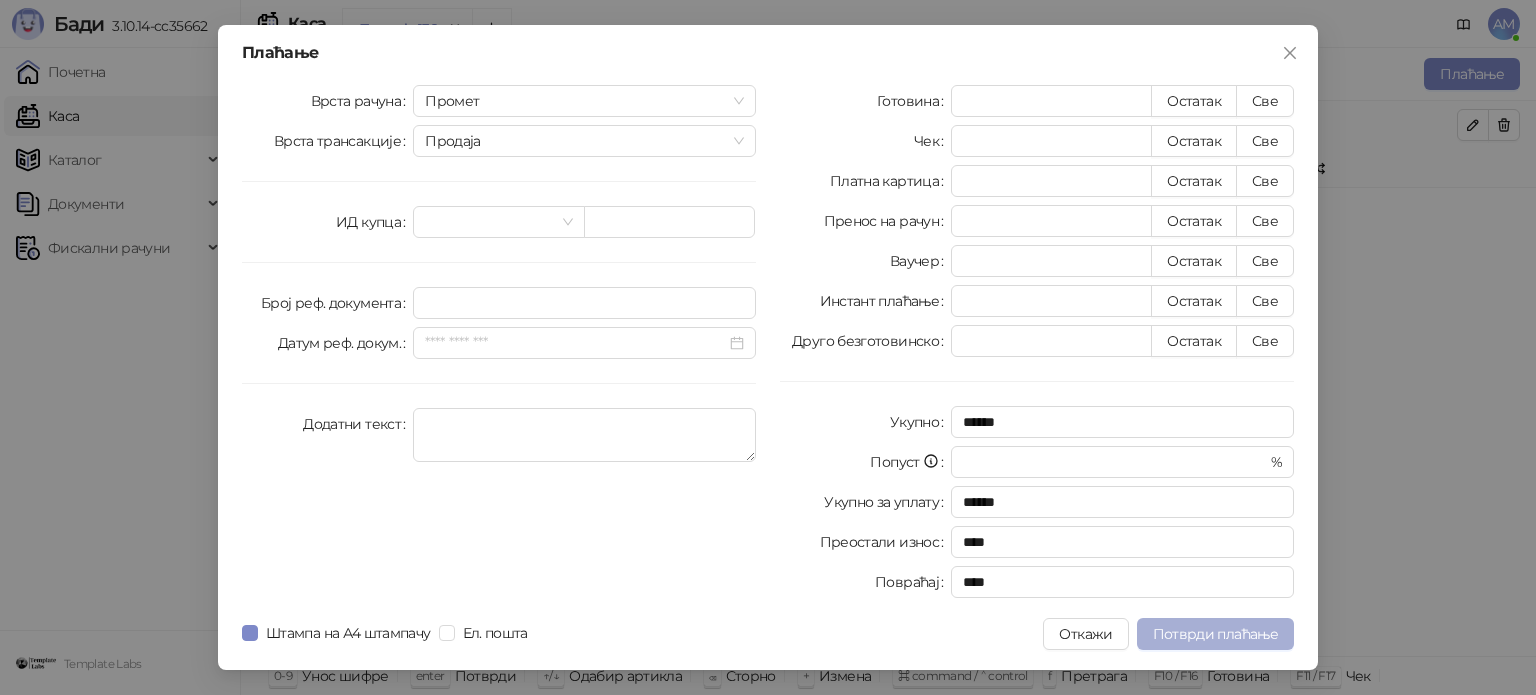 click on "Потврди плаћање" at bounding box center [1215, 634] 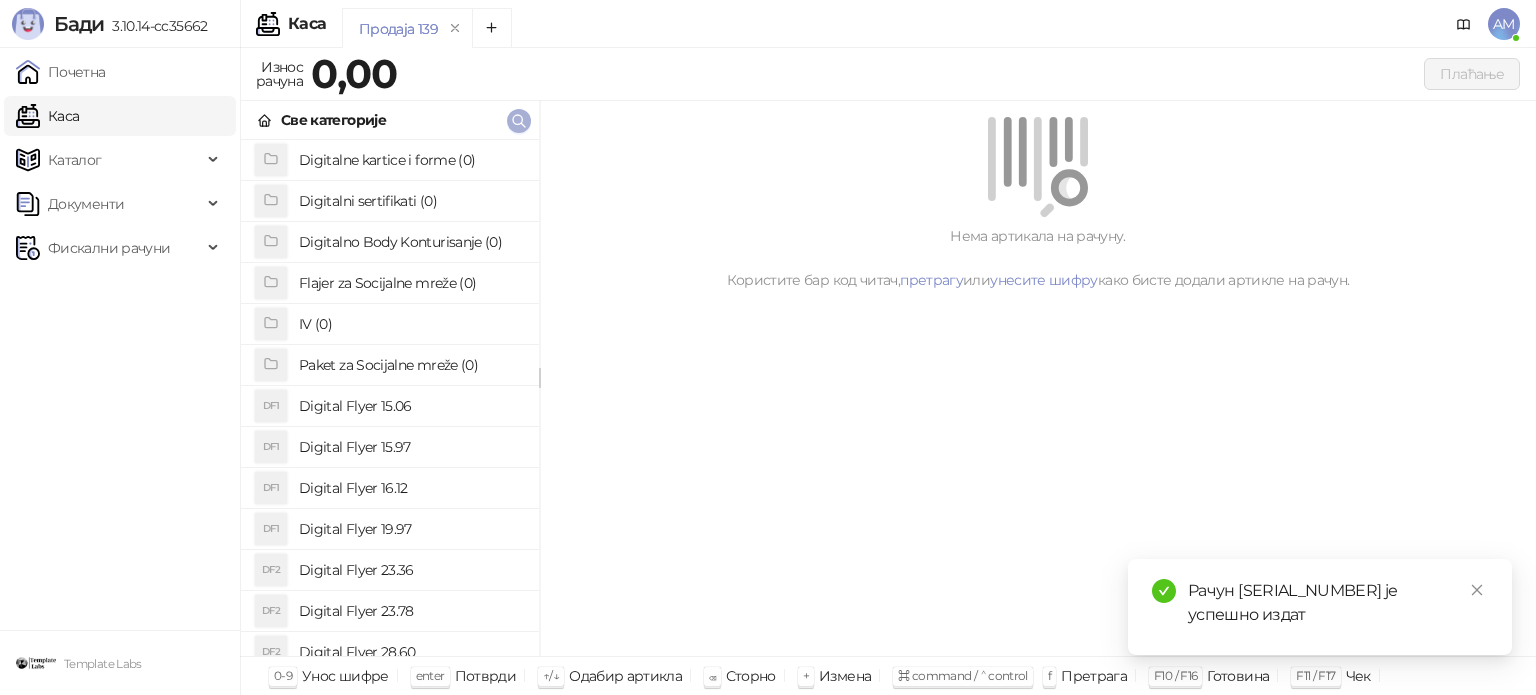 click 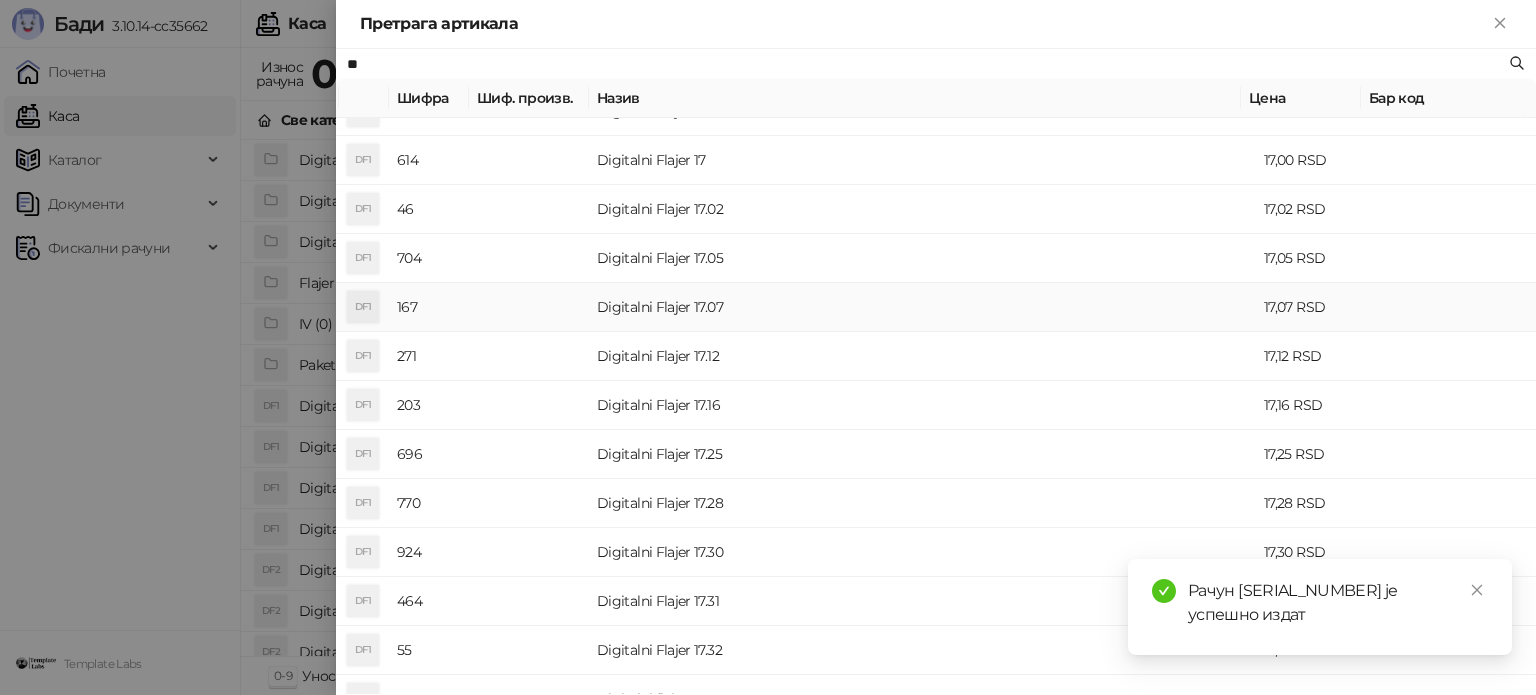 scroll, scrollTop: 300, scrollLeft: 0, axis: vertical 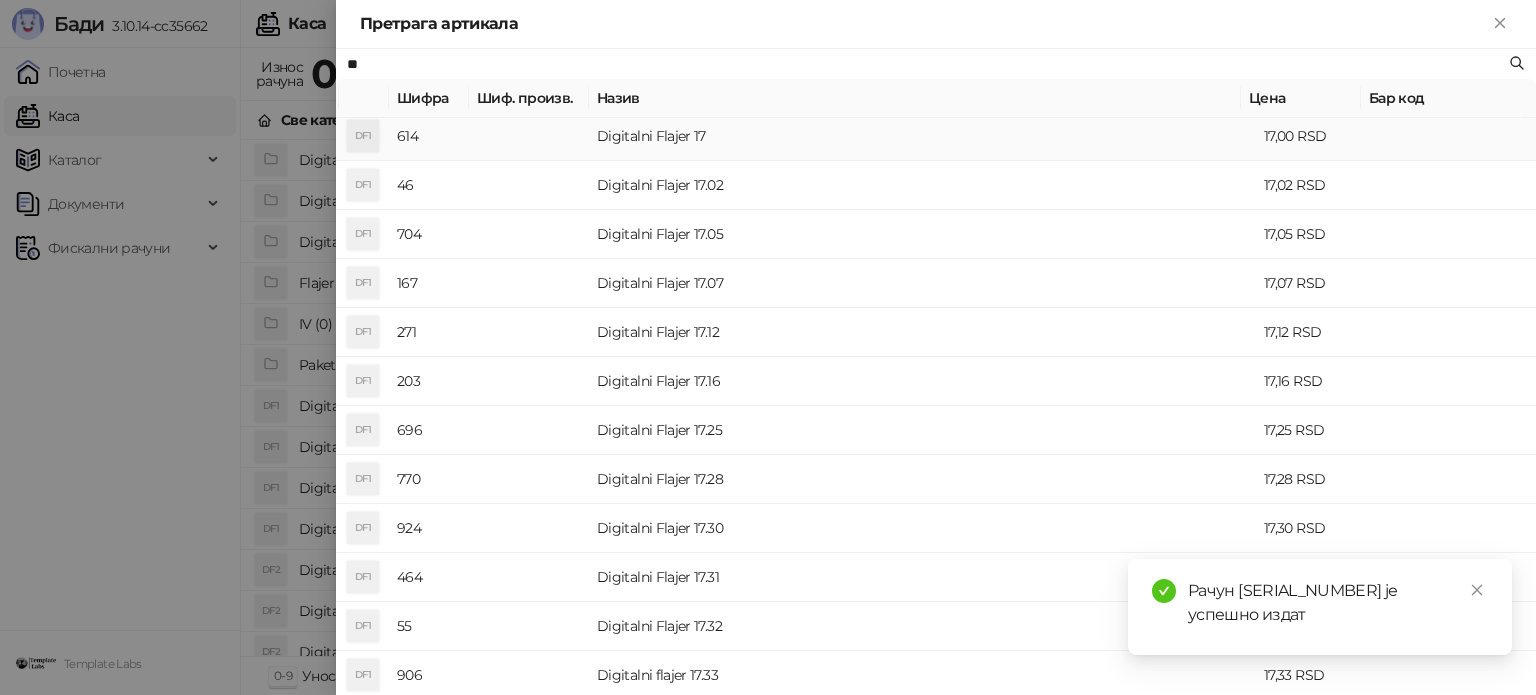 type on "**" 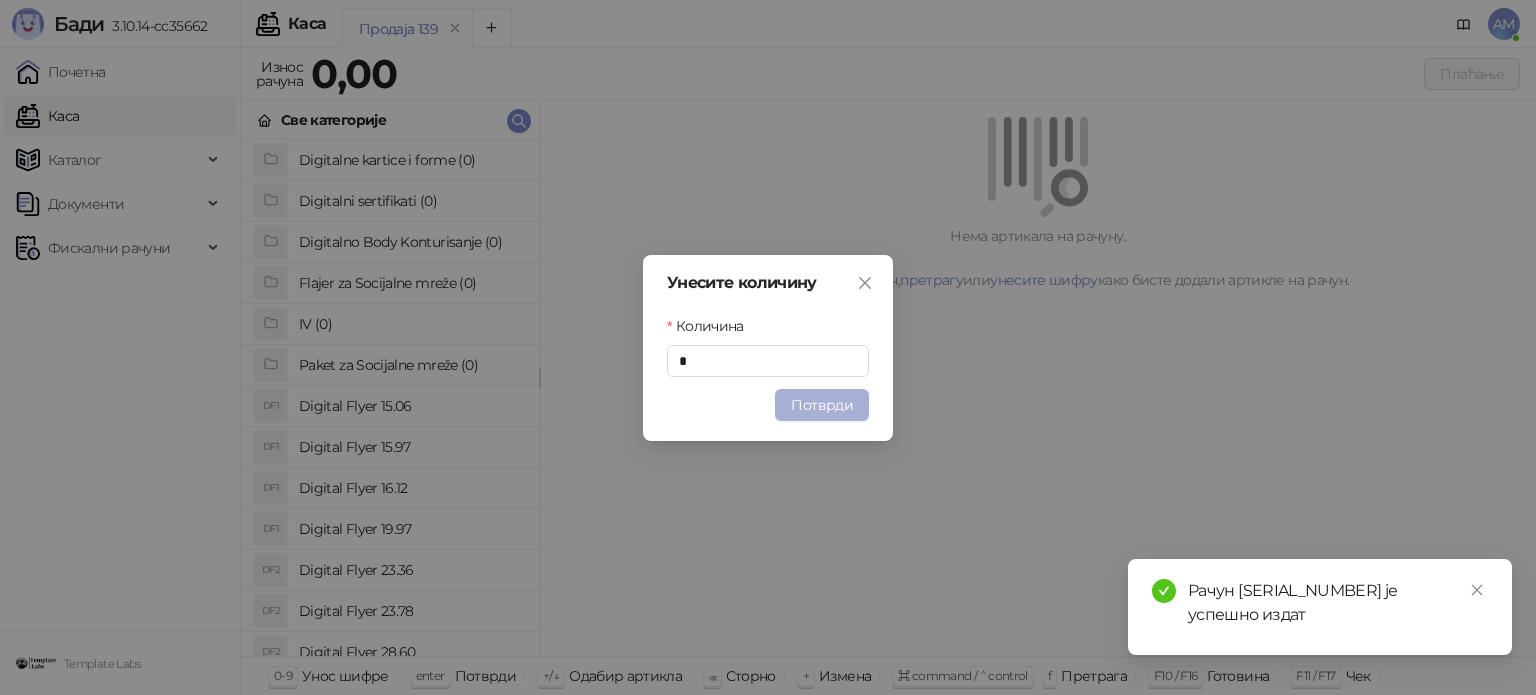 click on "Потврди" at bounding box center [822, 405] 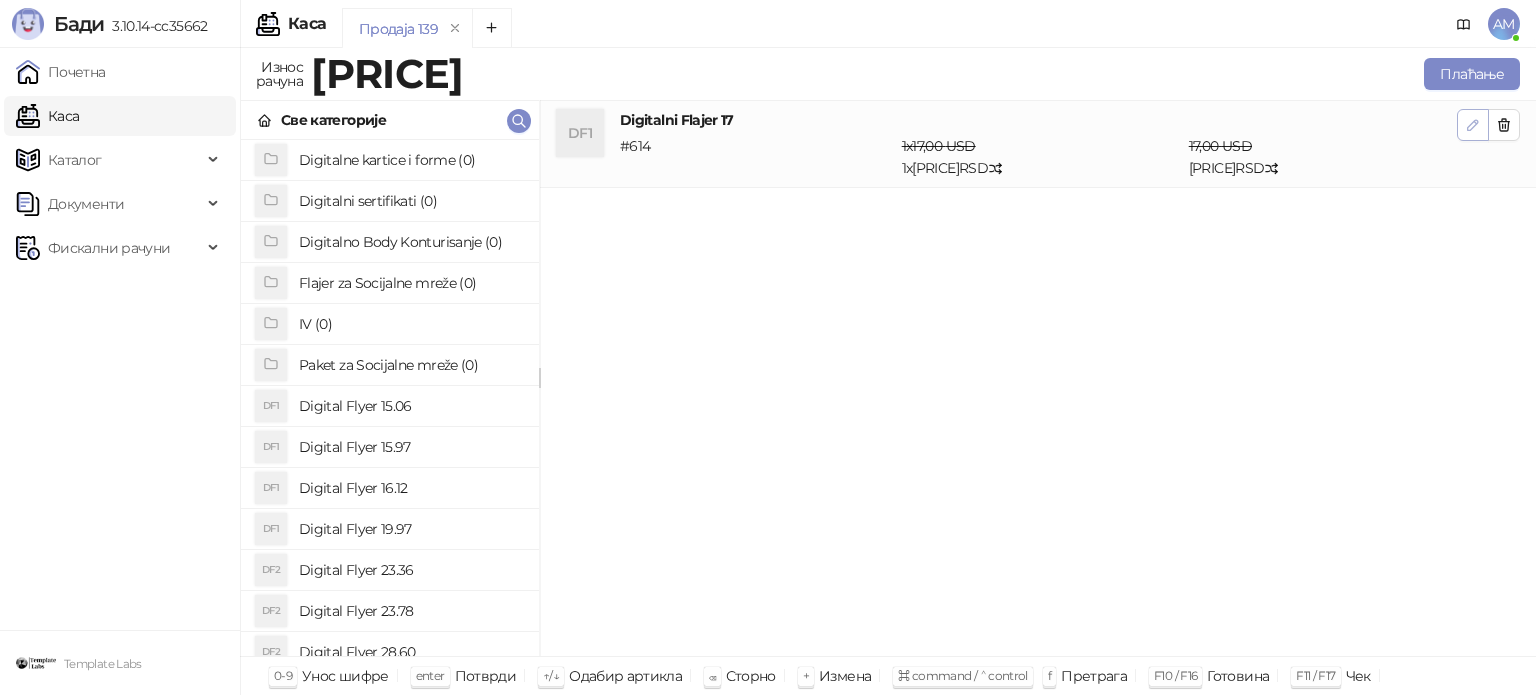 click 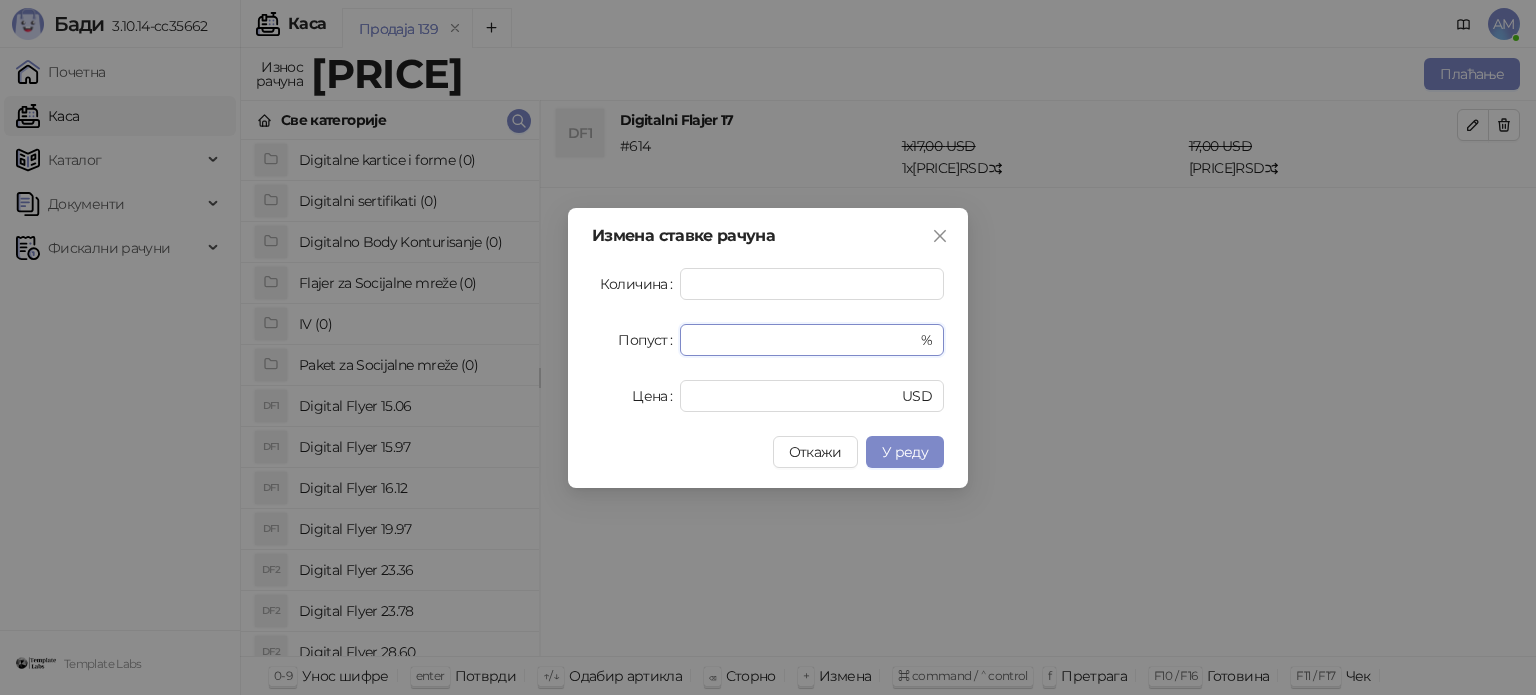 drag, startPoint x: 716, startPoint y: 338, endPoint x: 640, endPoint y: 348, distance: 76.655075 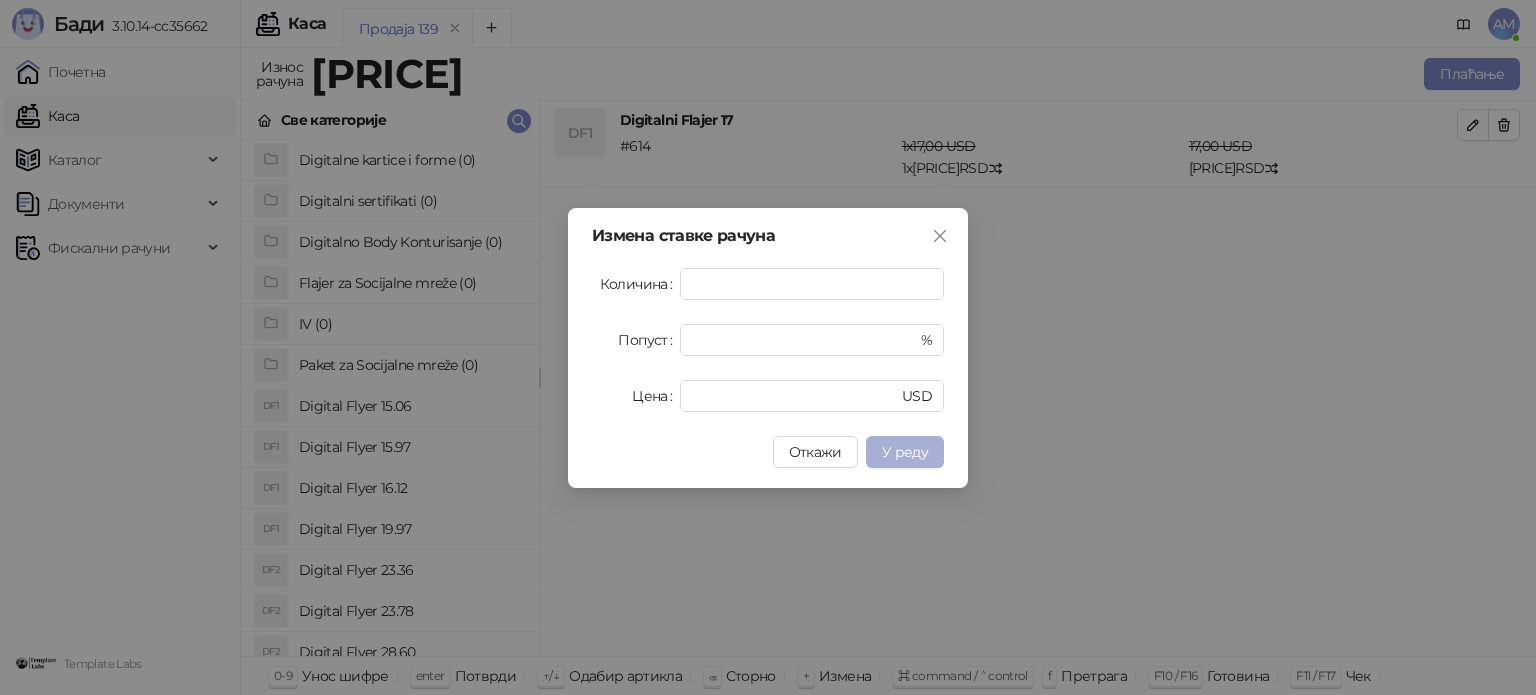 click on "У реду" at bounding box center [905, 452] 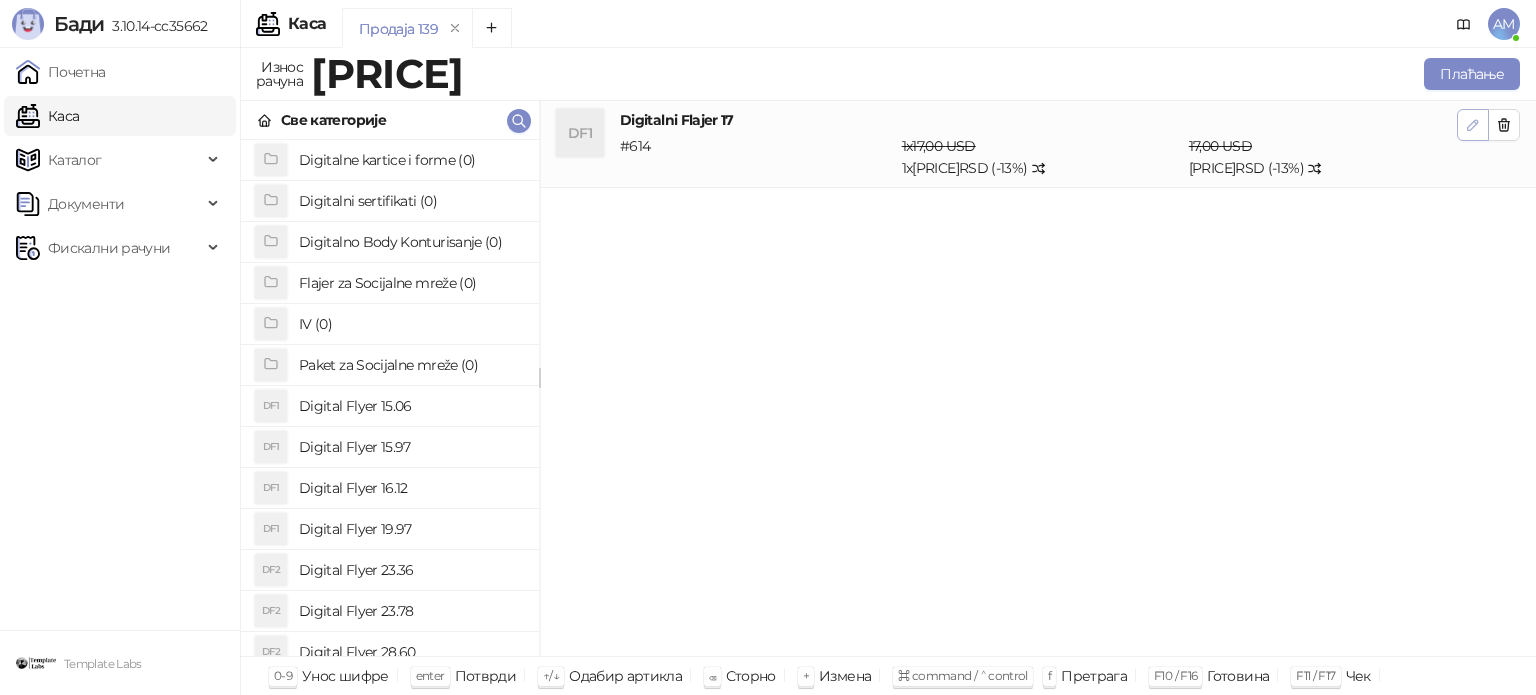 click 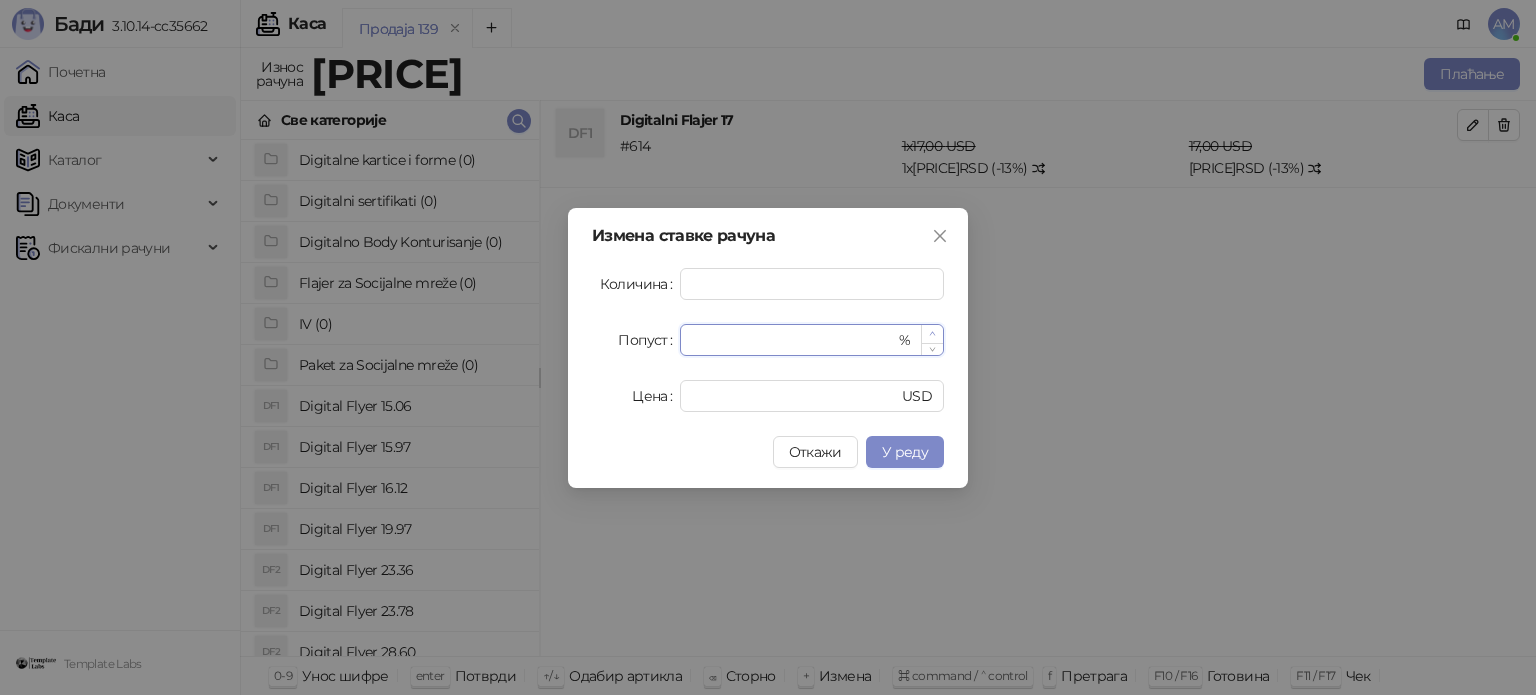 type on "**" 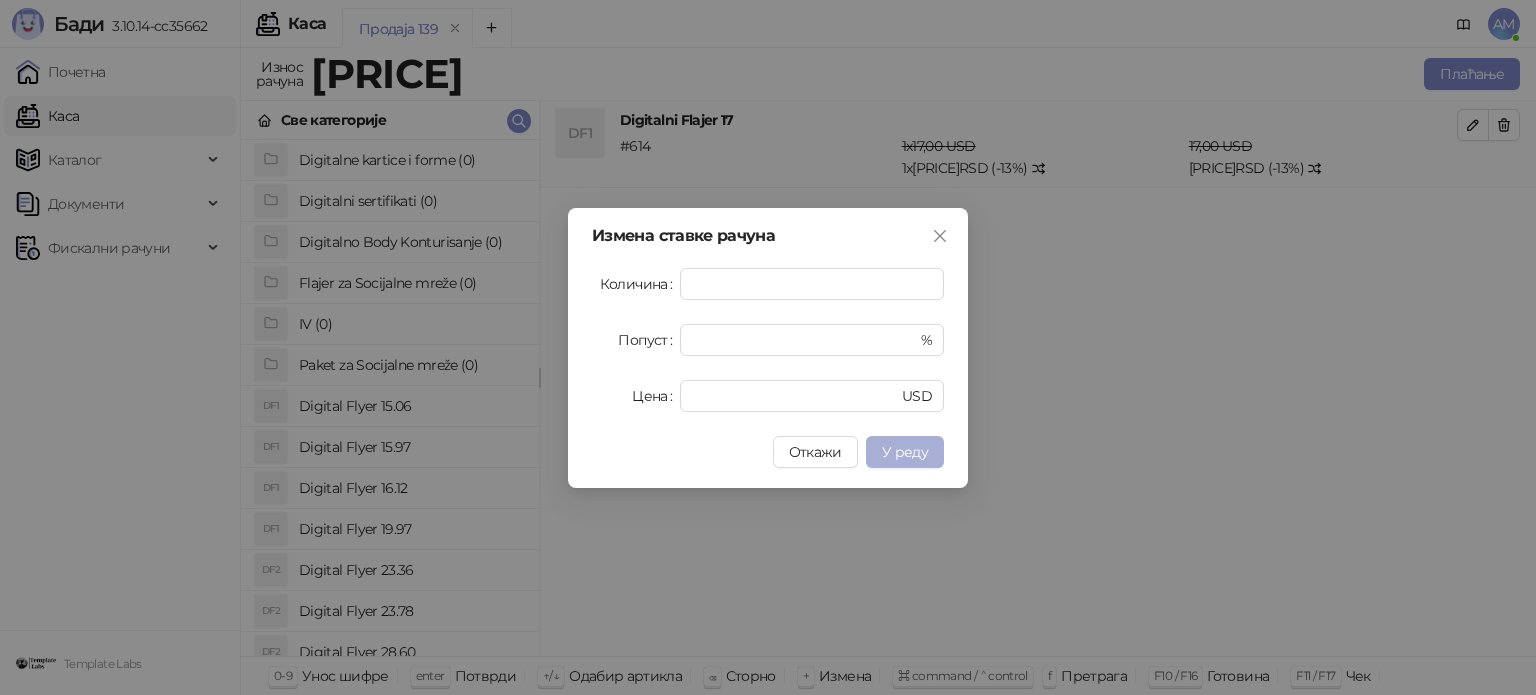 click on "У реду" at bounding box center [905, 452] 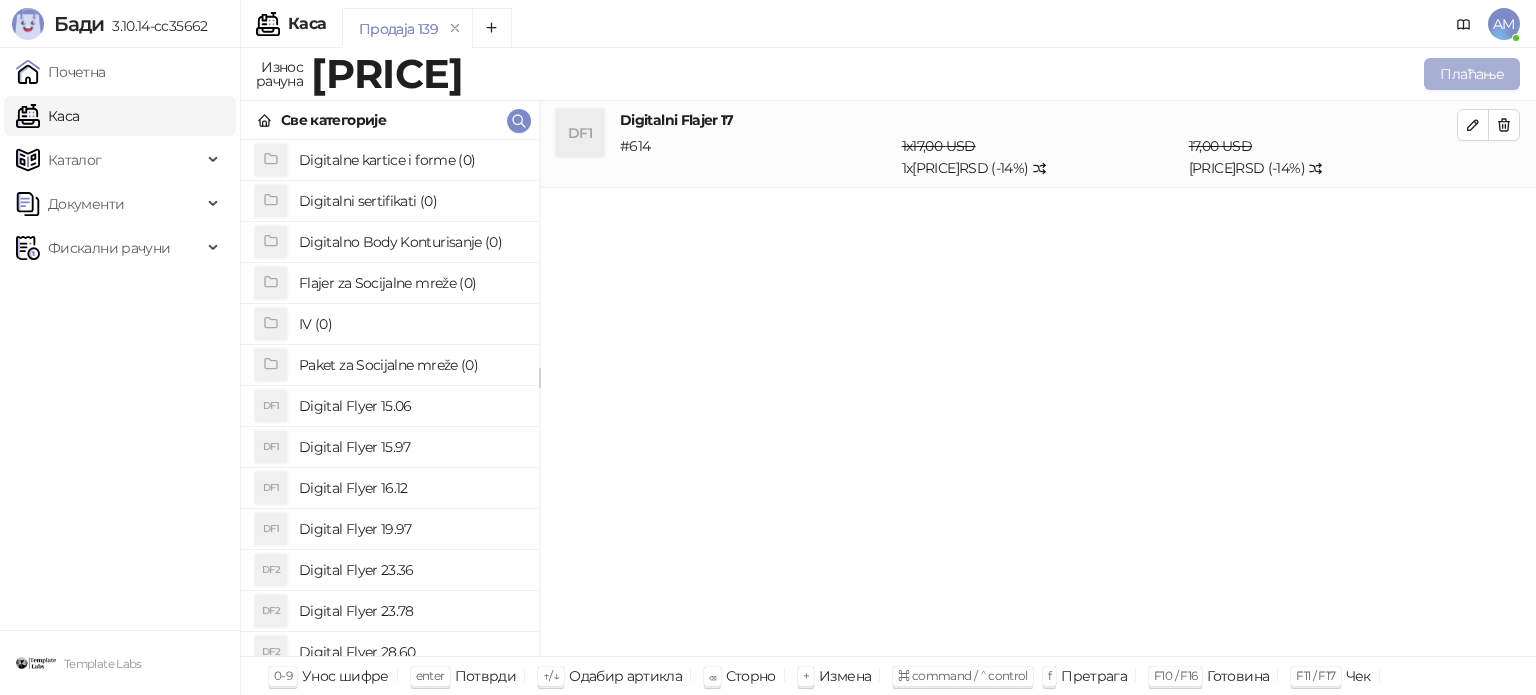 click on "Плаћање" at bounding box center [1472, 74] 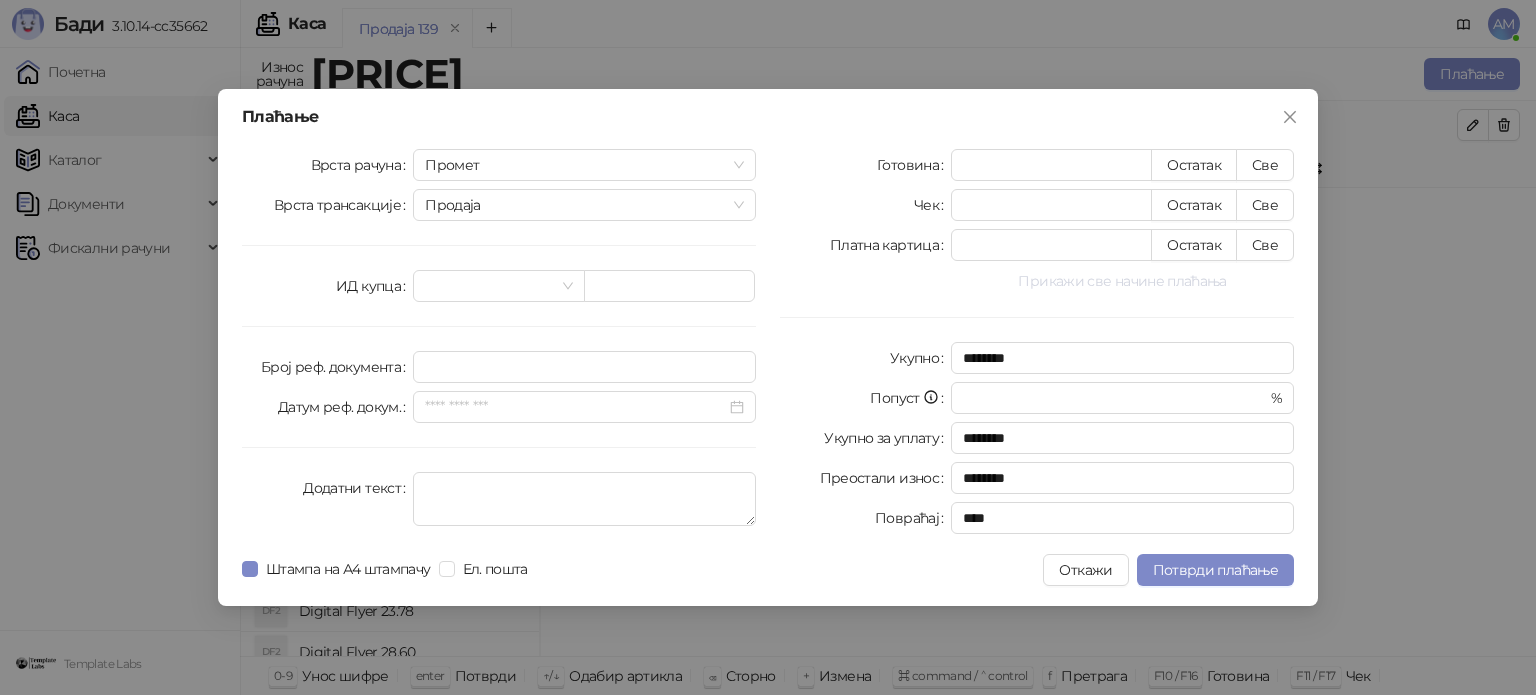 click on "Прикажи све начине плаћања" at bounding box center (1122, 281) 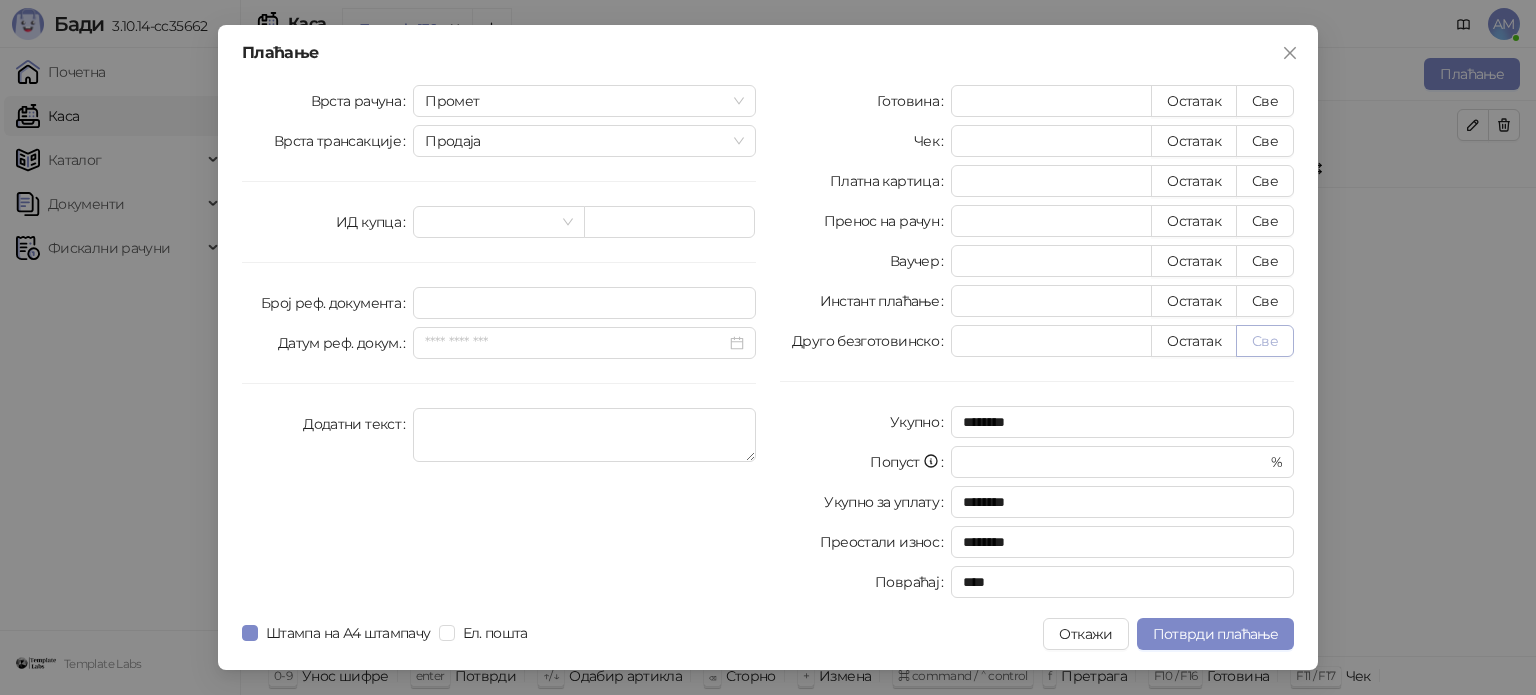 click on "Све" at bounding box center [1265, 341] 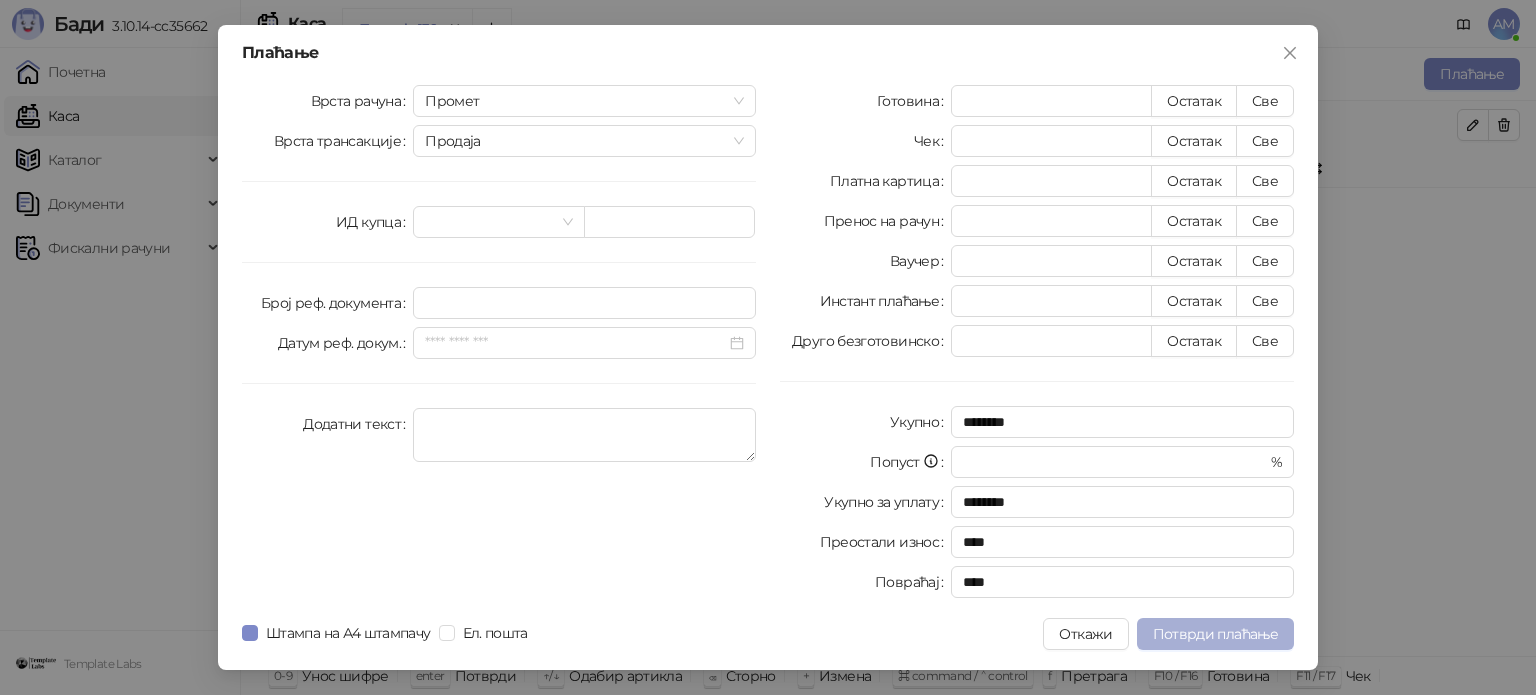 click on "Потврди плаћање" at bounding box center [1215, 634] 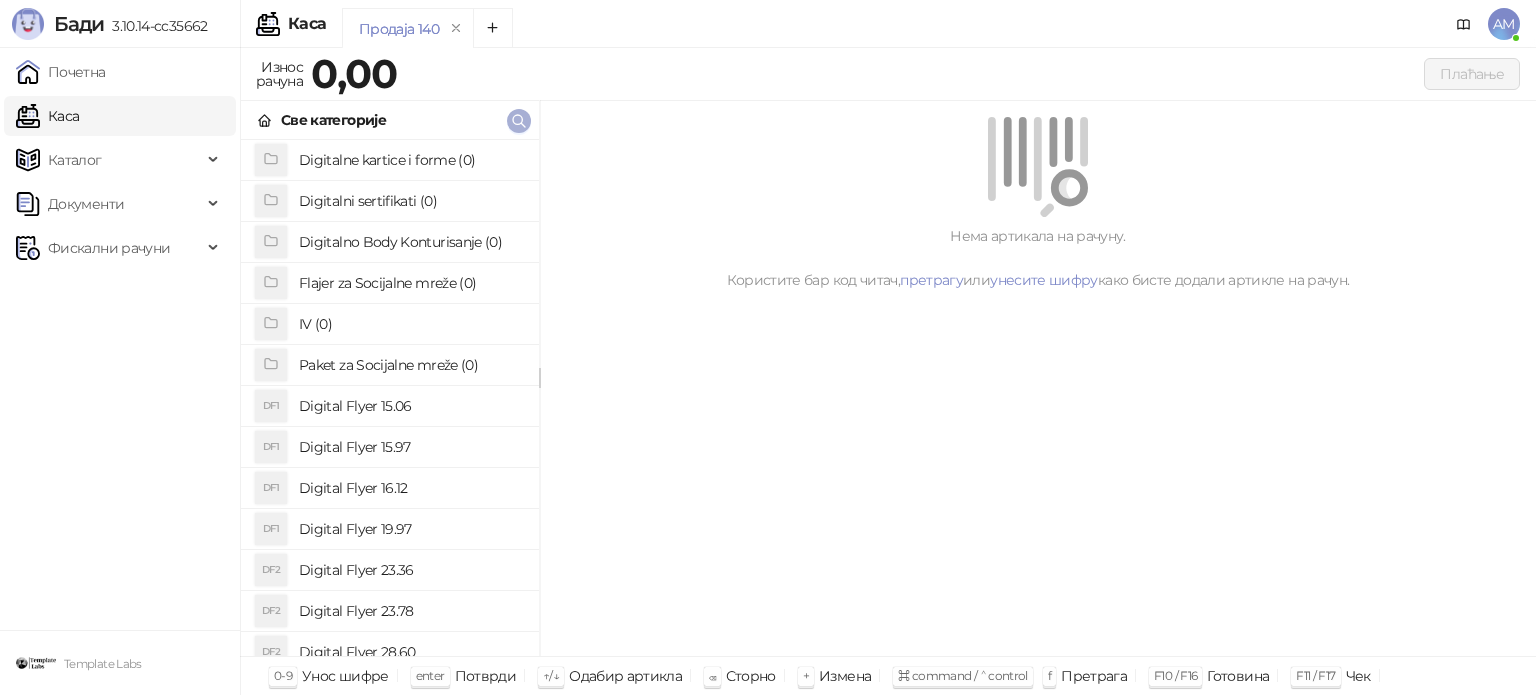 click 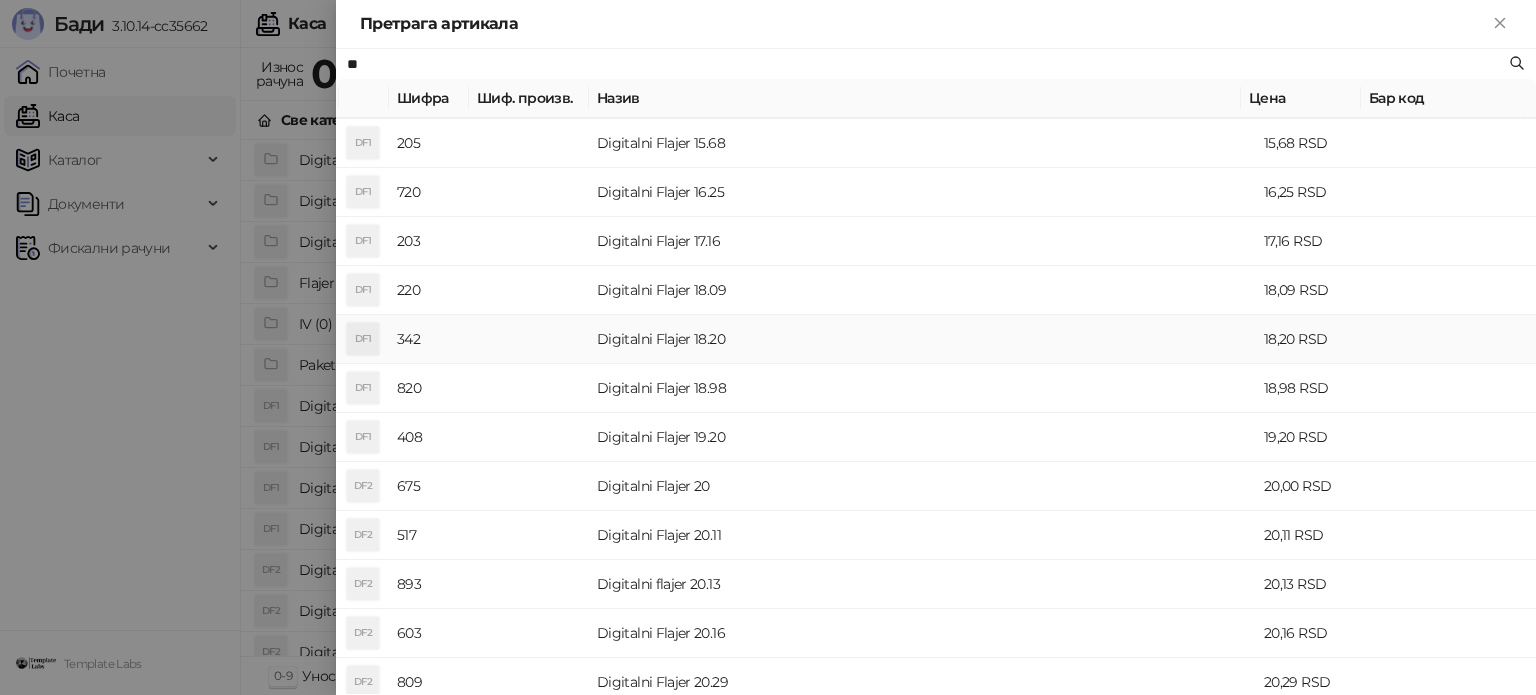 scroll, scrollTop: 600, scrollLeft: 0, axis: vertical 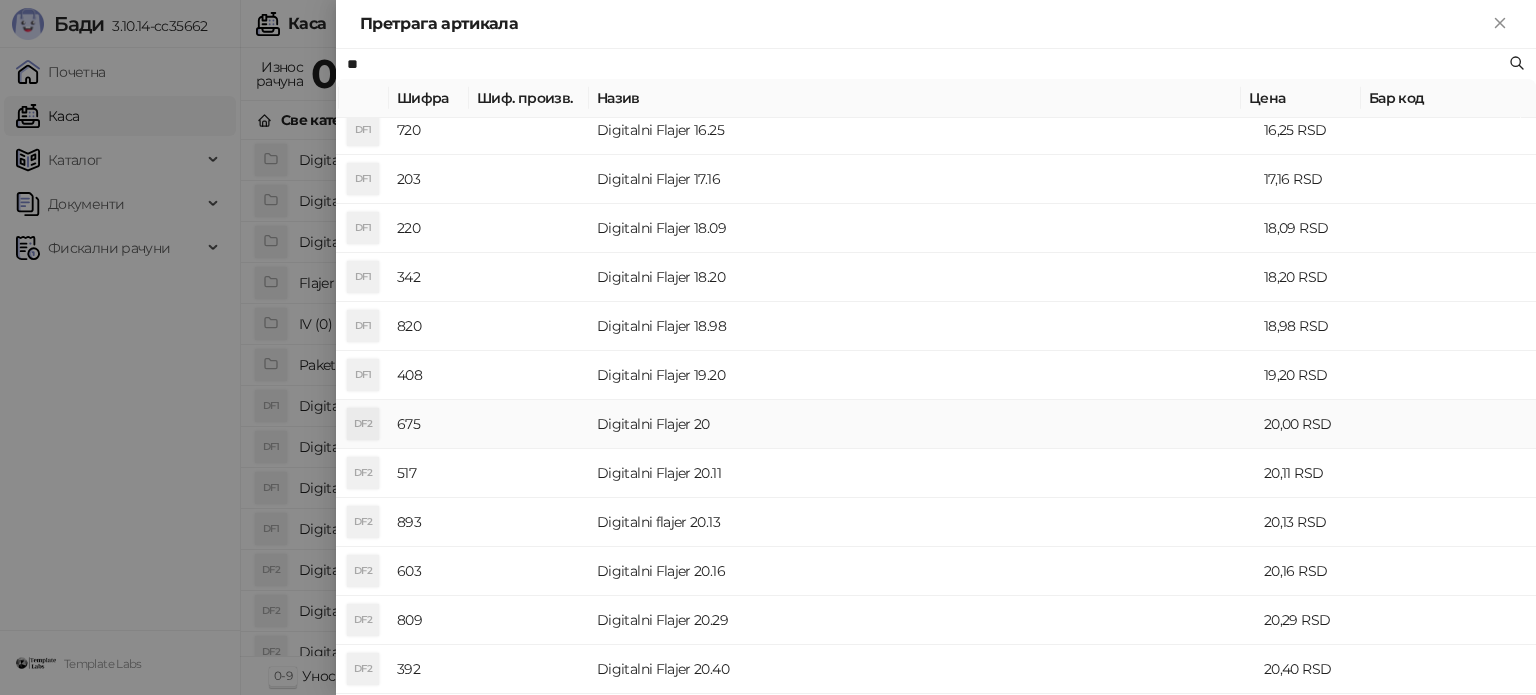 type on "**" 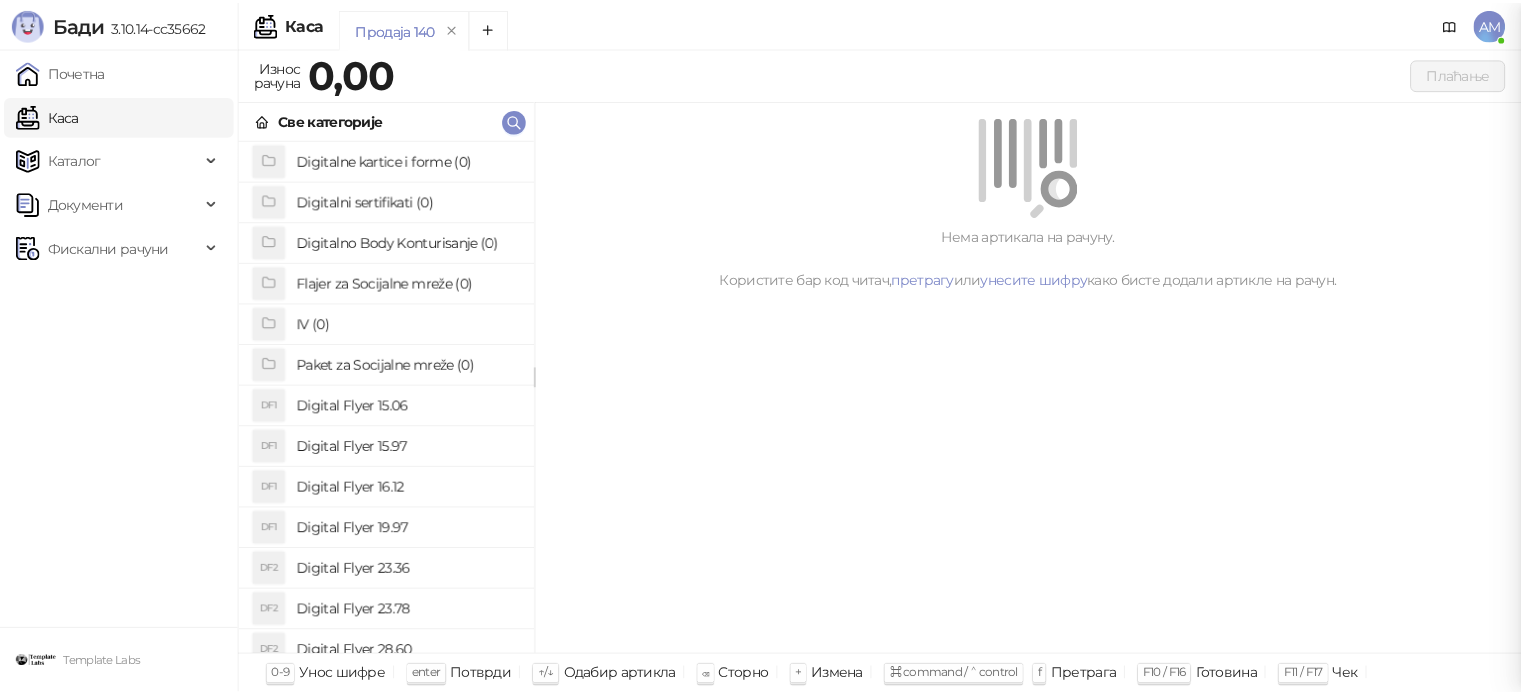 scroll, scrollTop: 0, scrollLeft: 0, axis: both 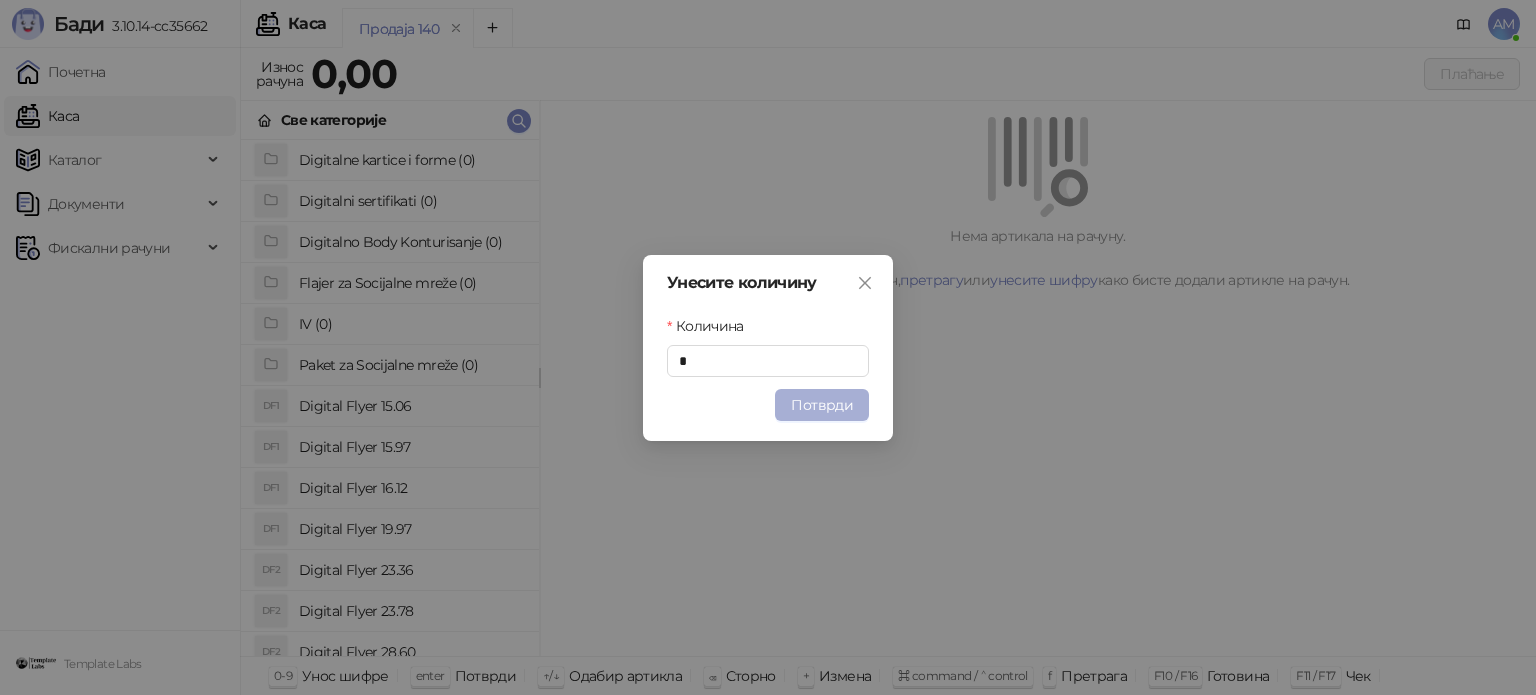 click on "Потврди" at bounding box center [822, 405] 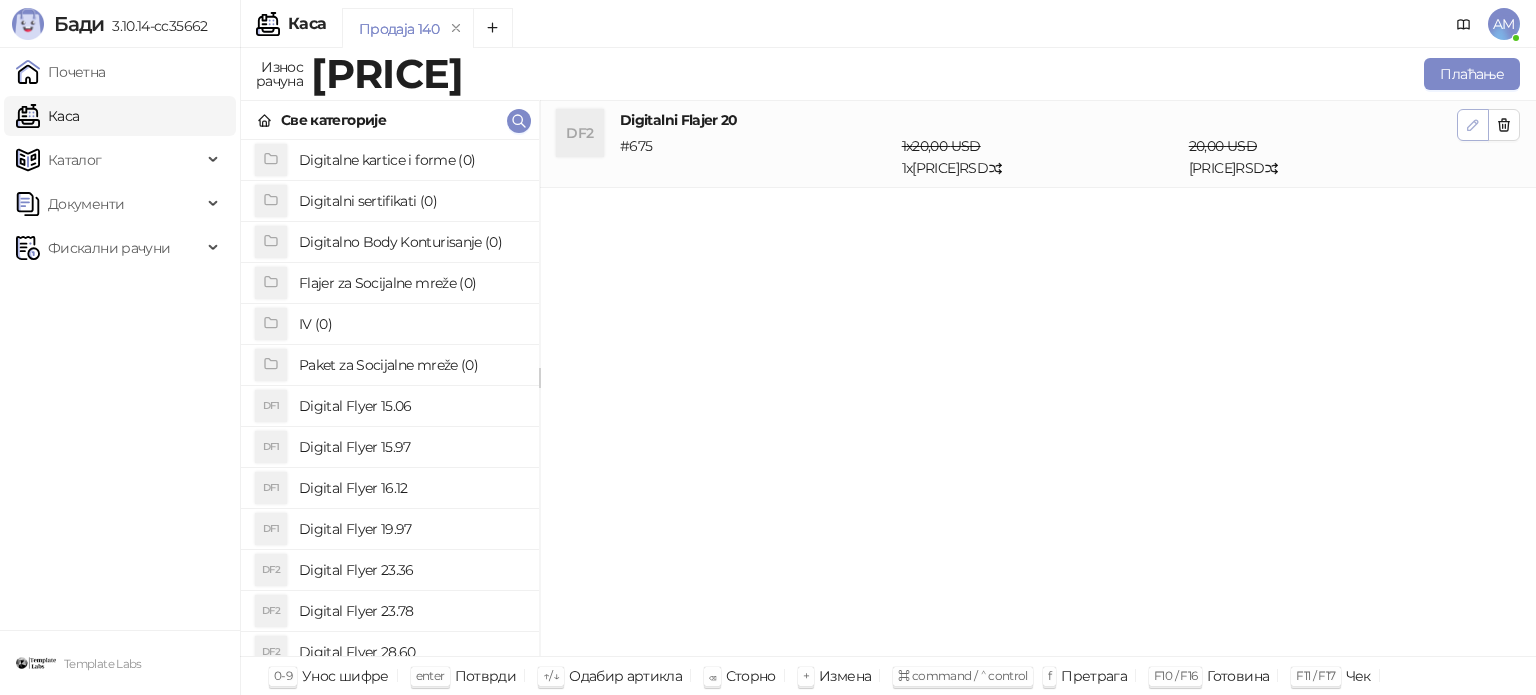 click at bounding box center (1473, 124) 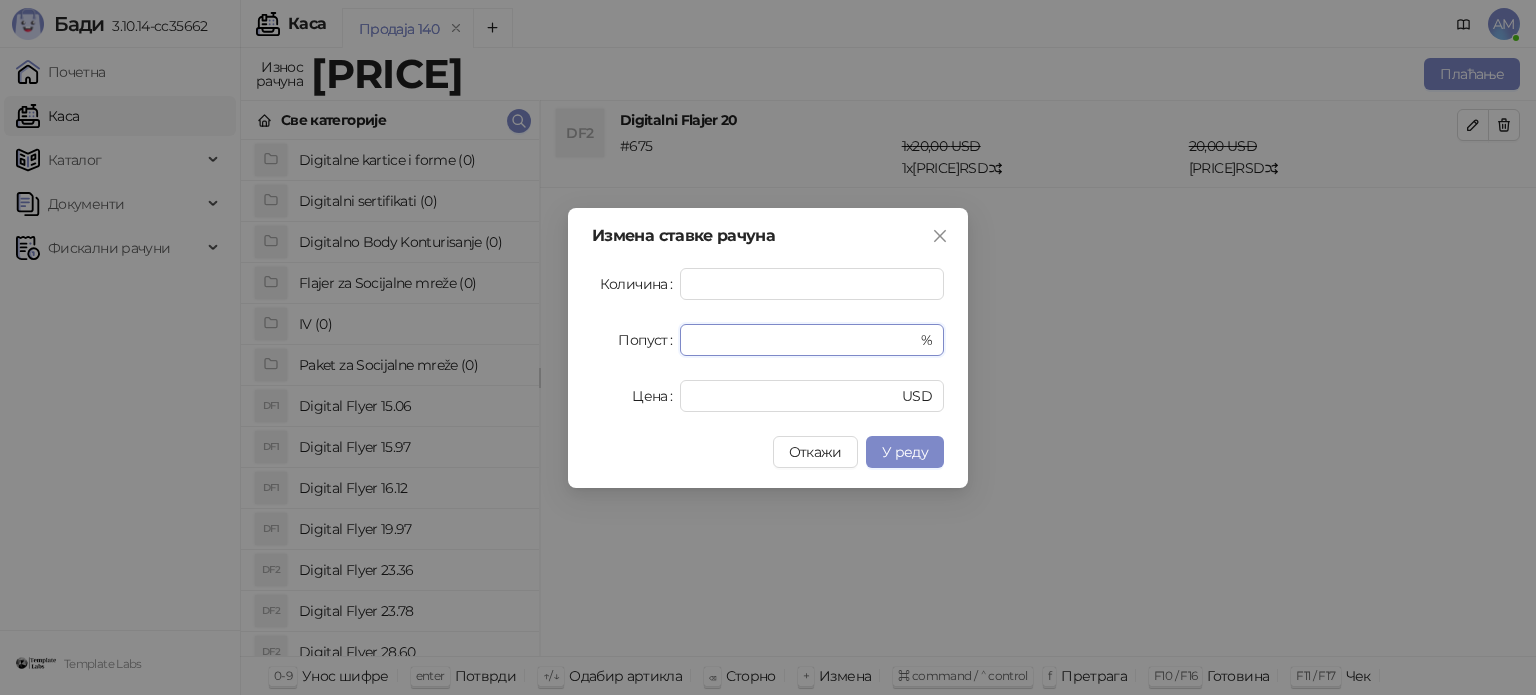 drag, startPoint x: 714, startPoint y: 339, endPoint x: 666, endPoint y: 348, distance: 48.83646 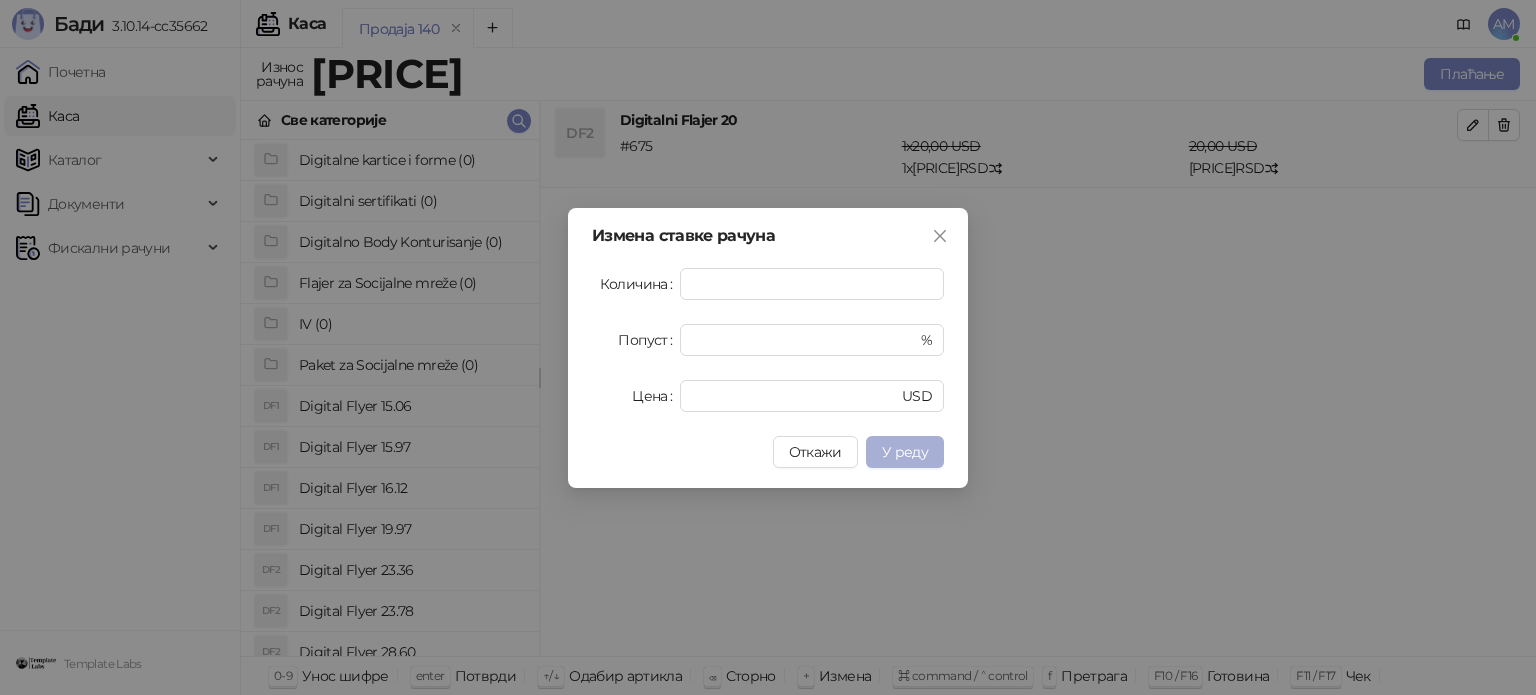 click on "У реду" at bounding box center [905, 452] 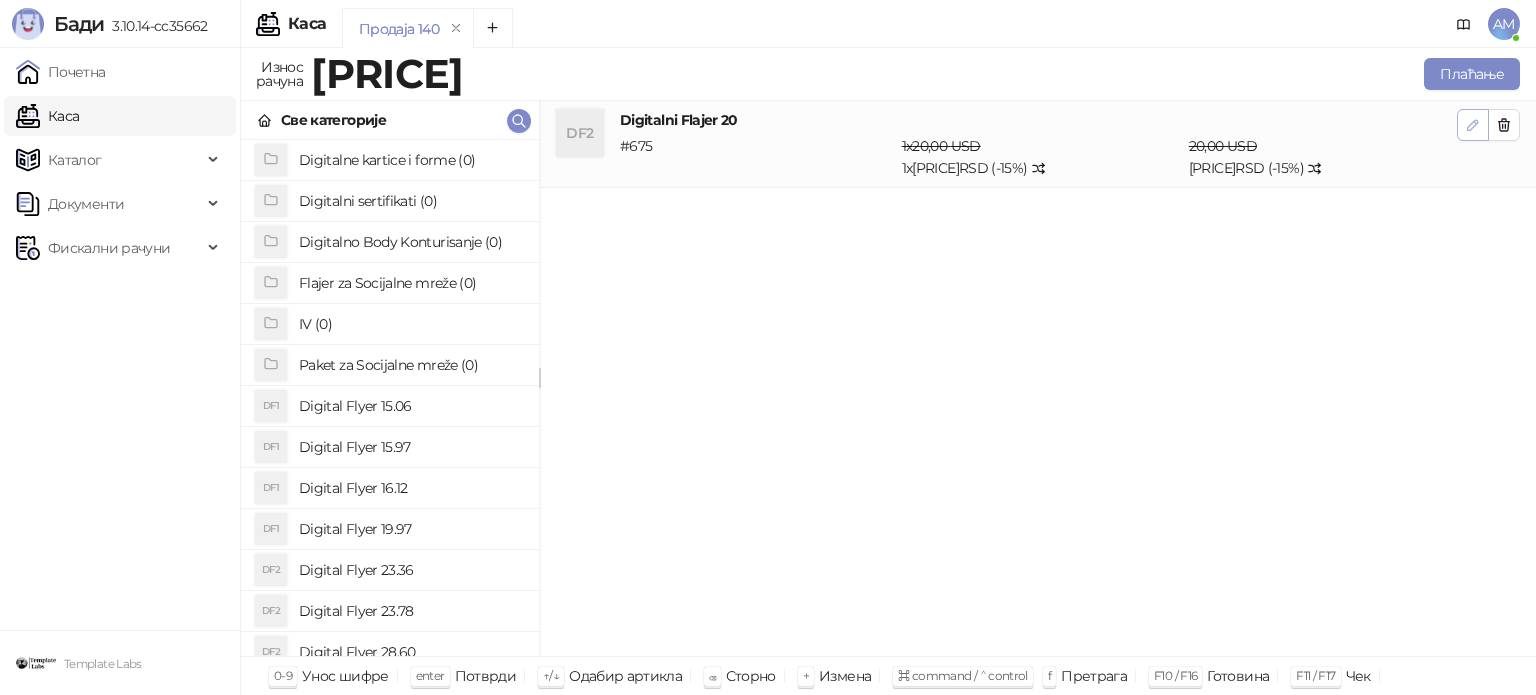 click 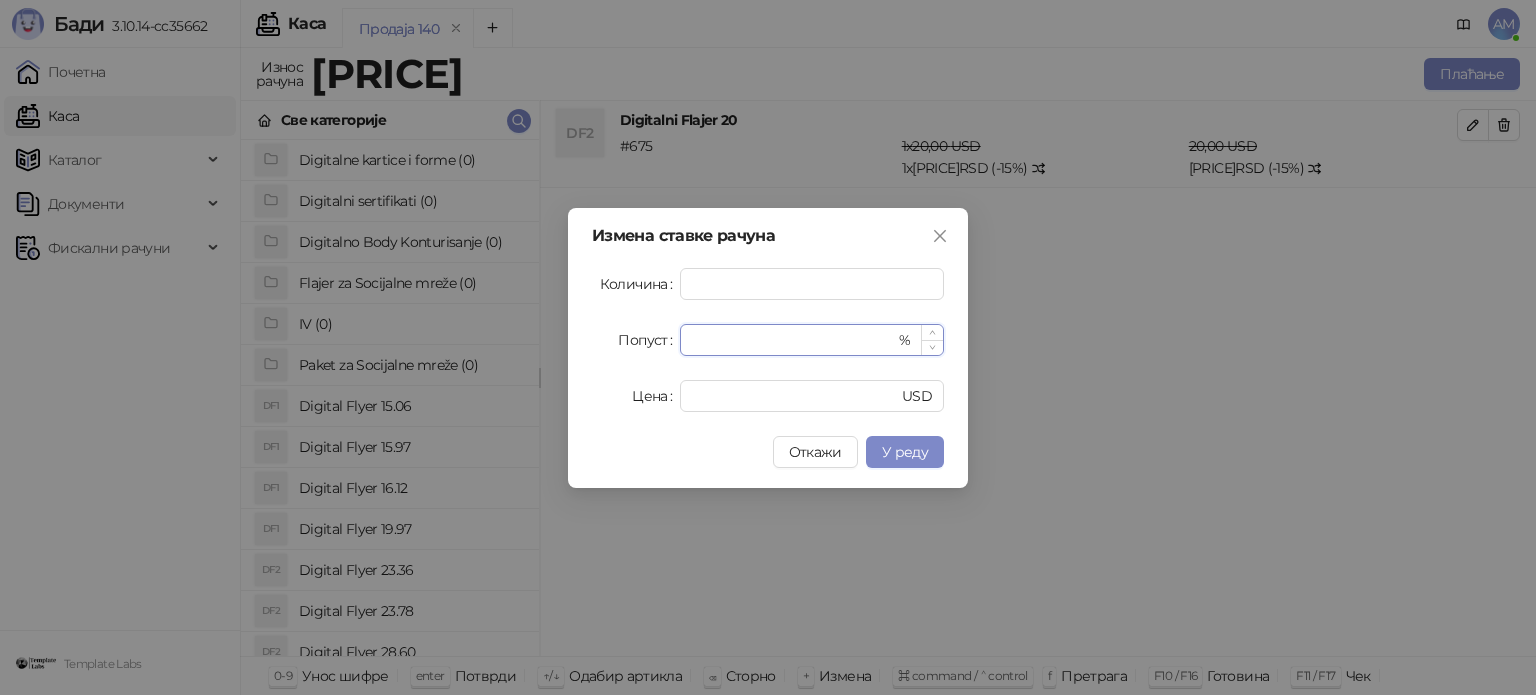type on "**" 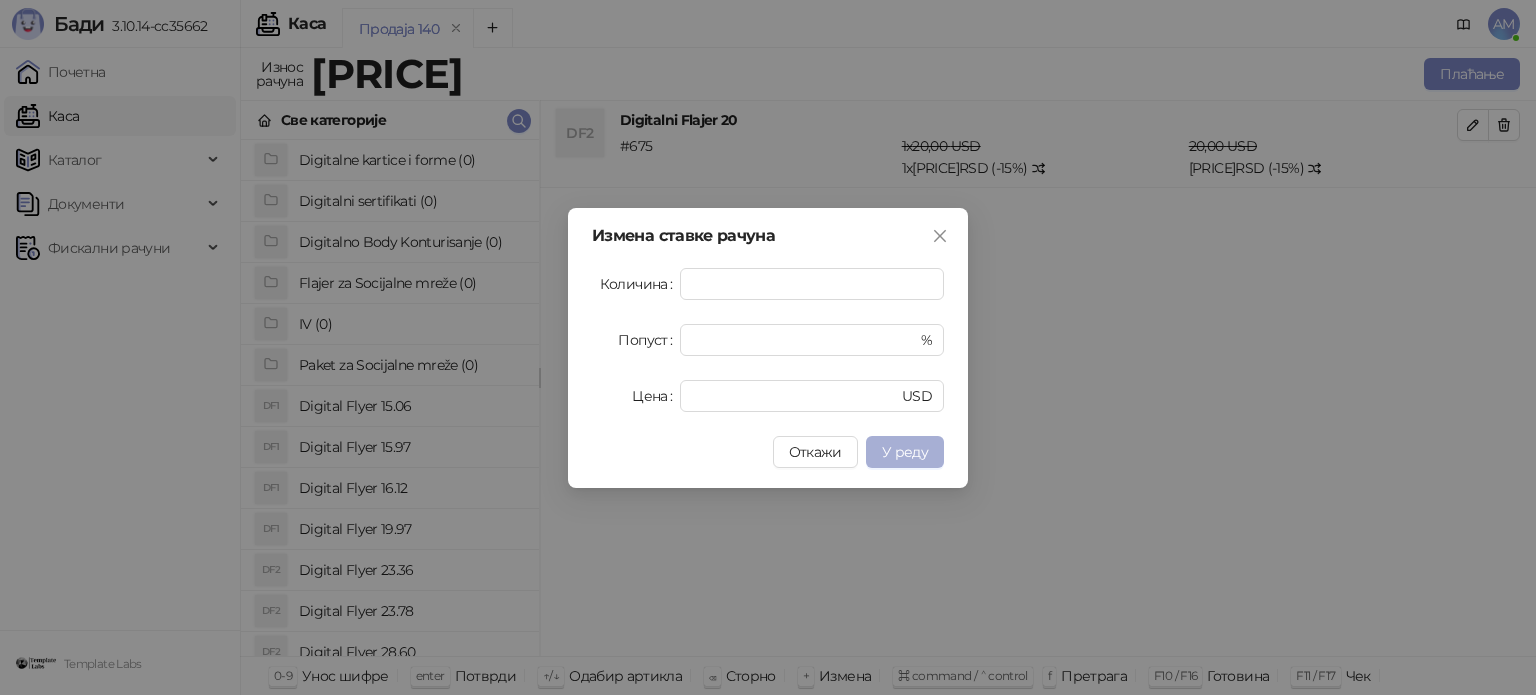click on "У реду" at bounding box center [905, 452] 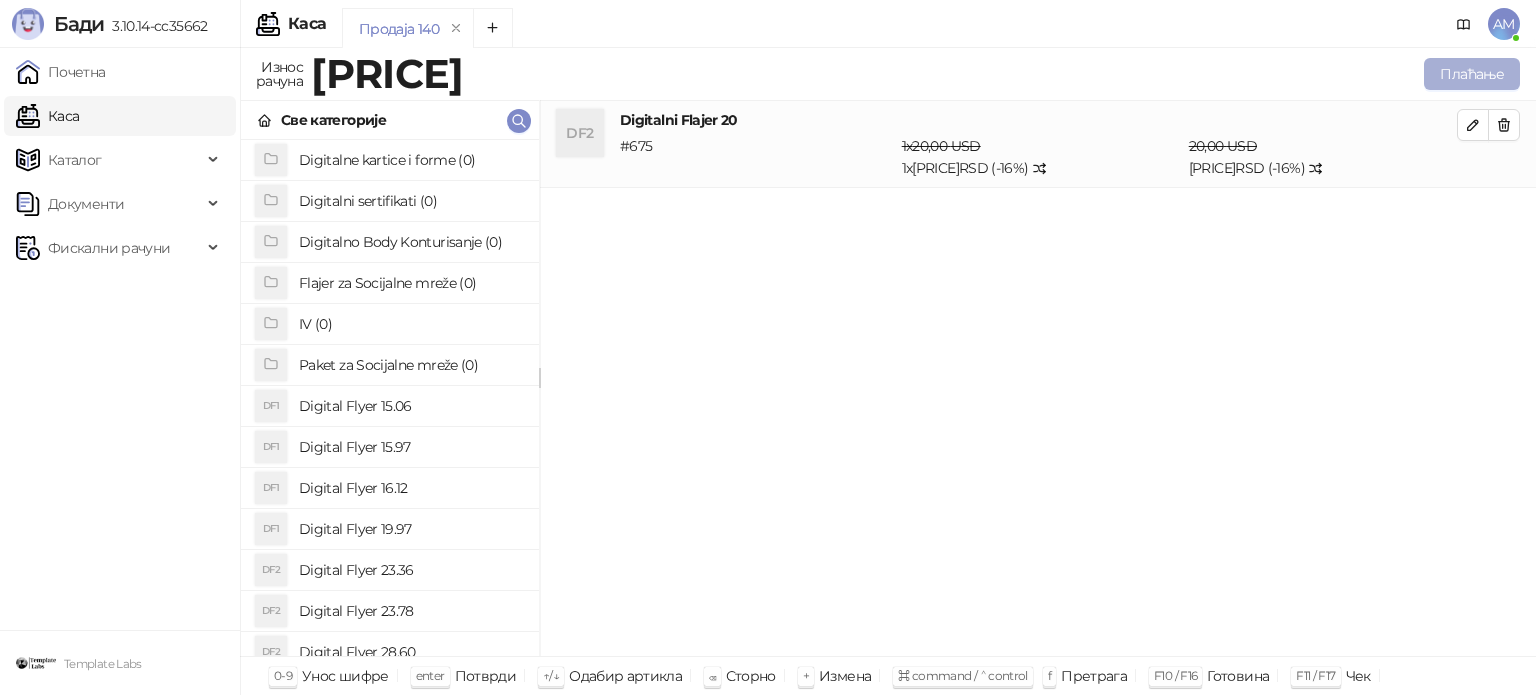 click on "Плаћање" at bounding box center [1472, 74] 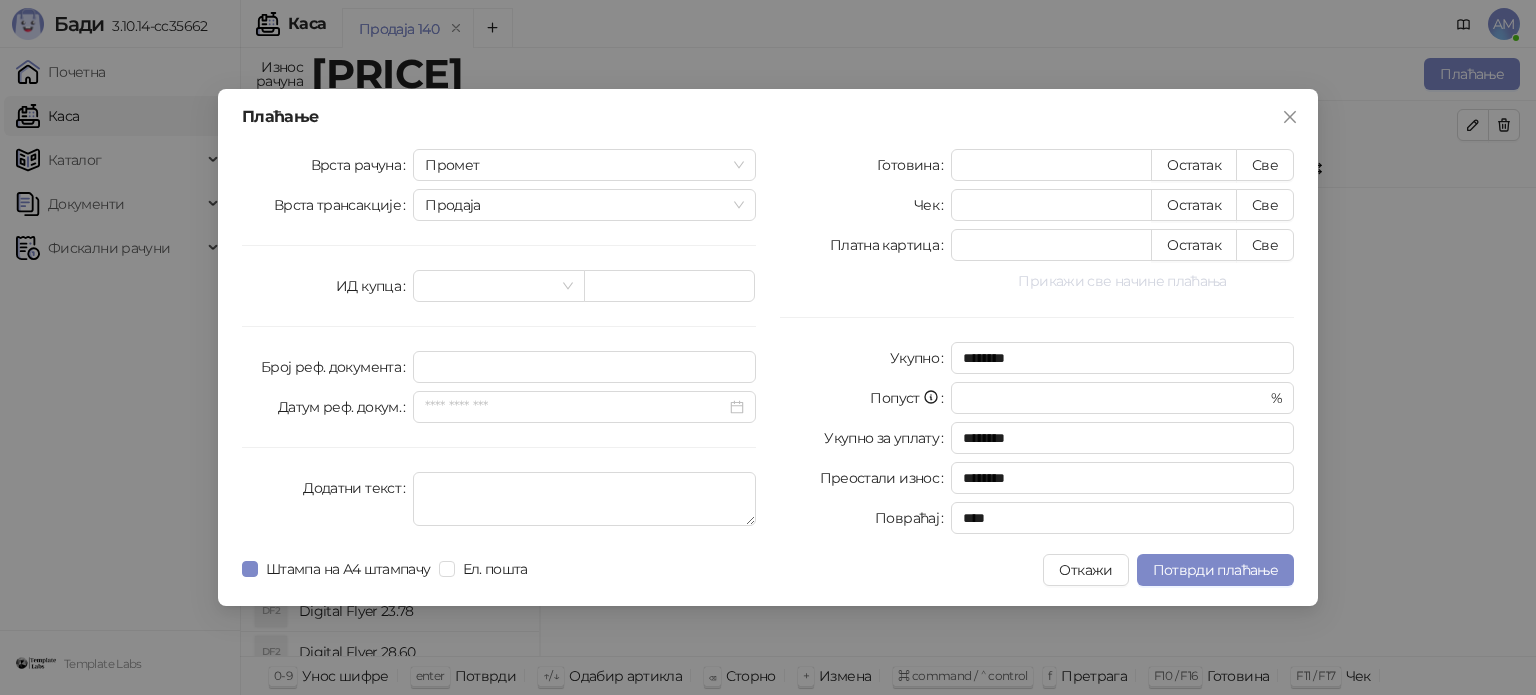 click on "Прикажи све начине плаћања" at bounding box center (1122, 281) 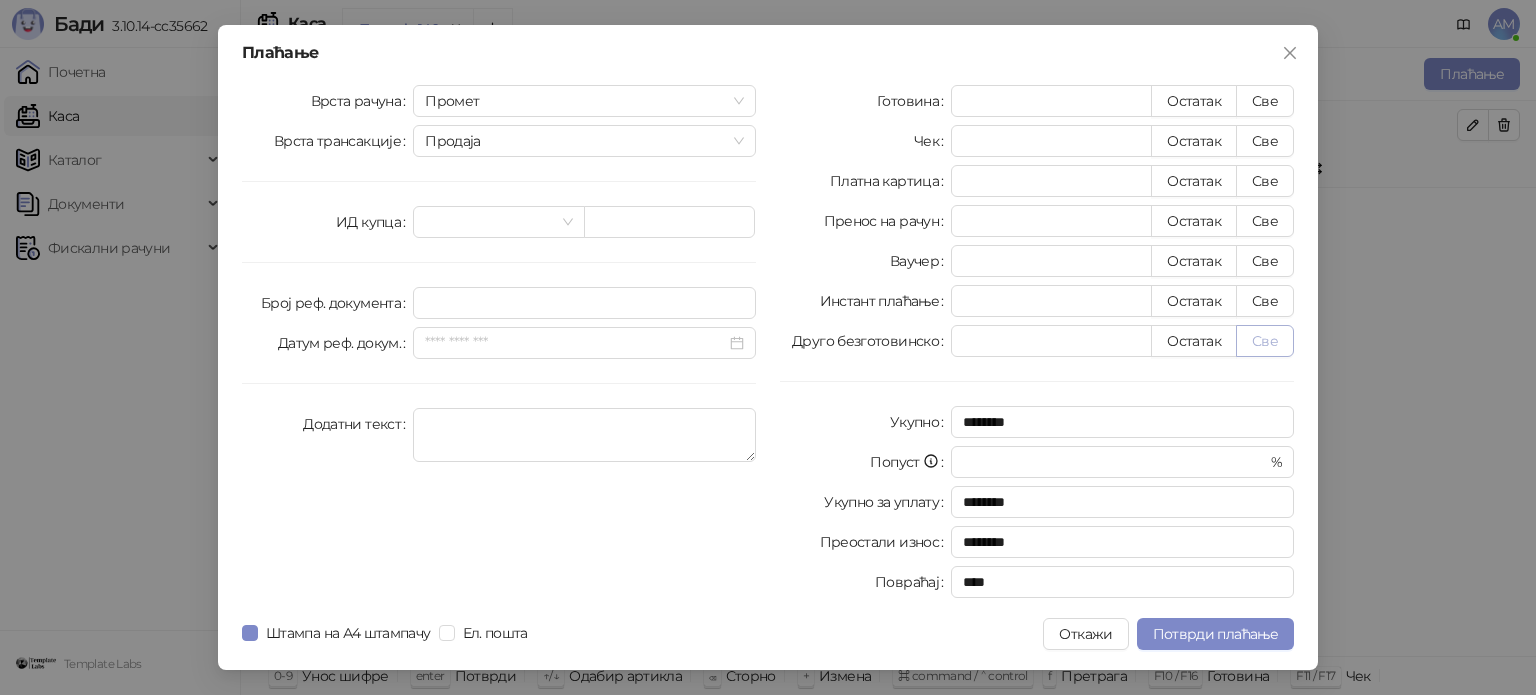 click on "Све" at bounding box center [1265, 341] 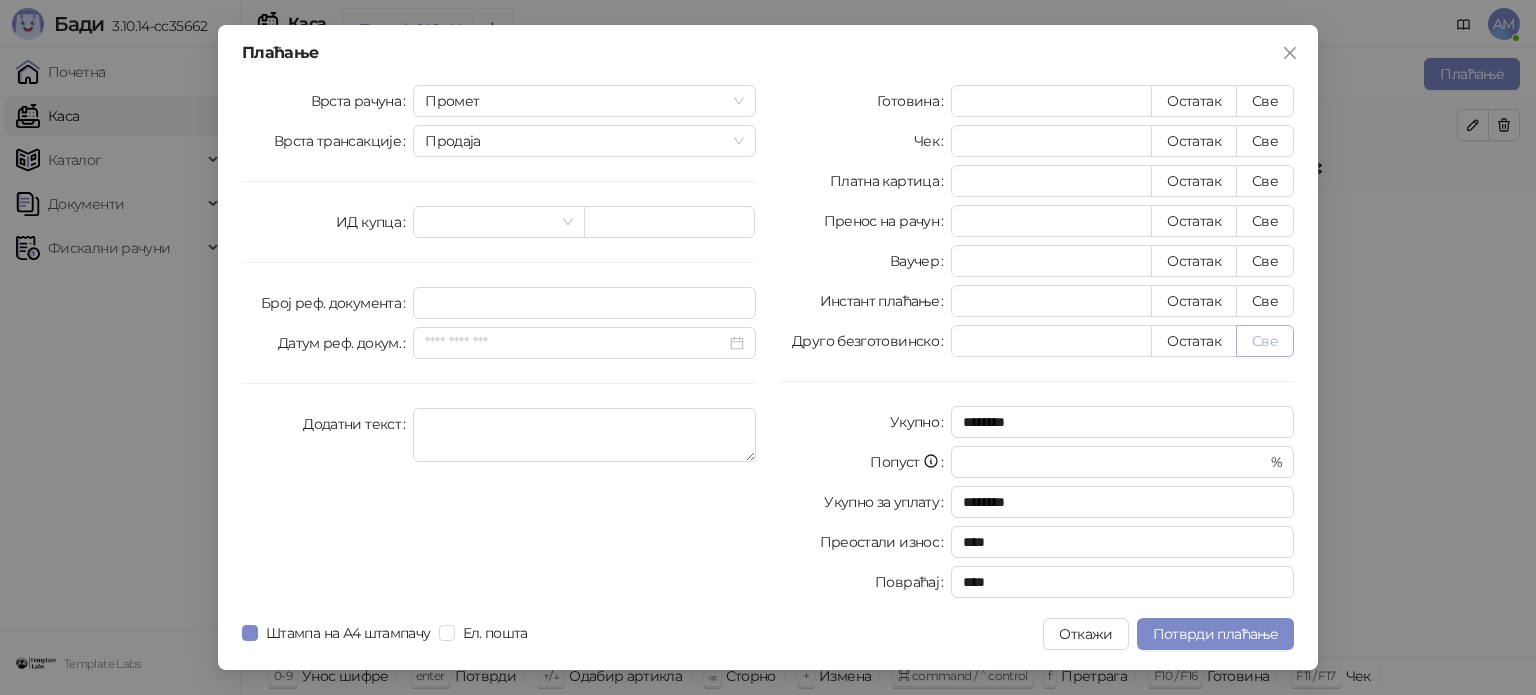 type on "*******" 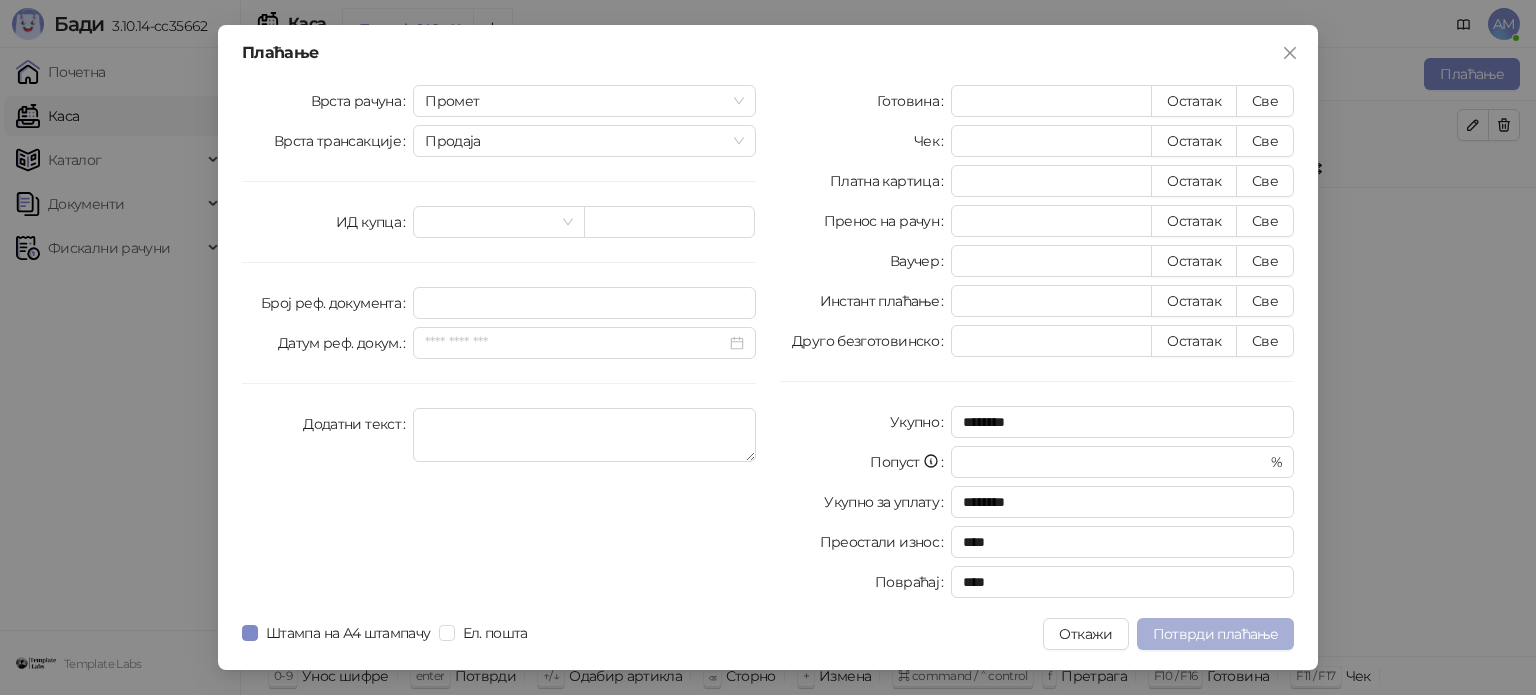 click on "Потврди плаћање" at bounding box center (1215, 634) 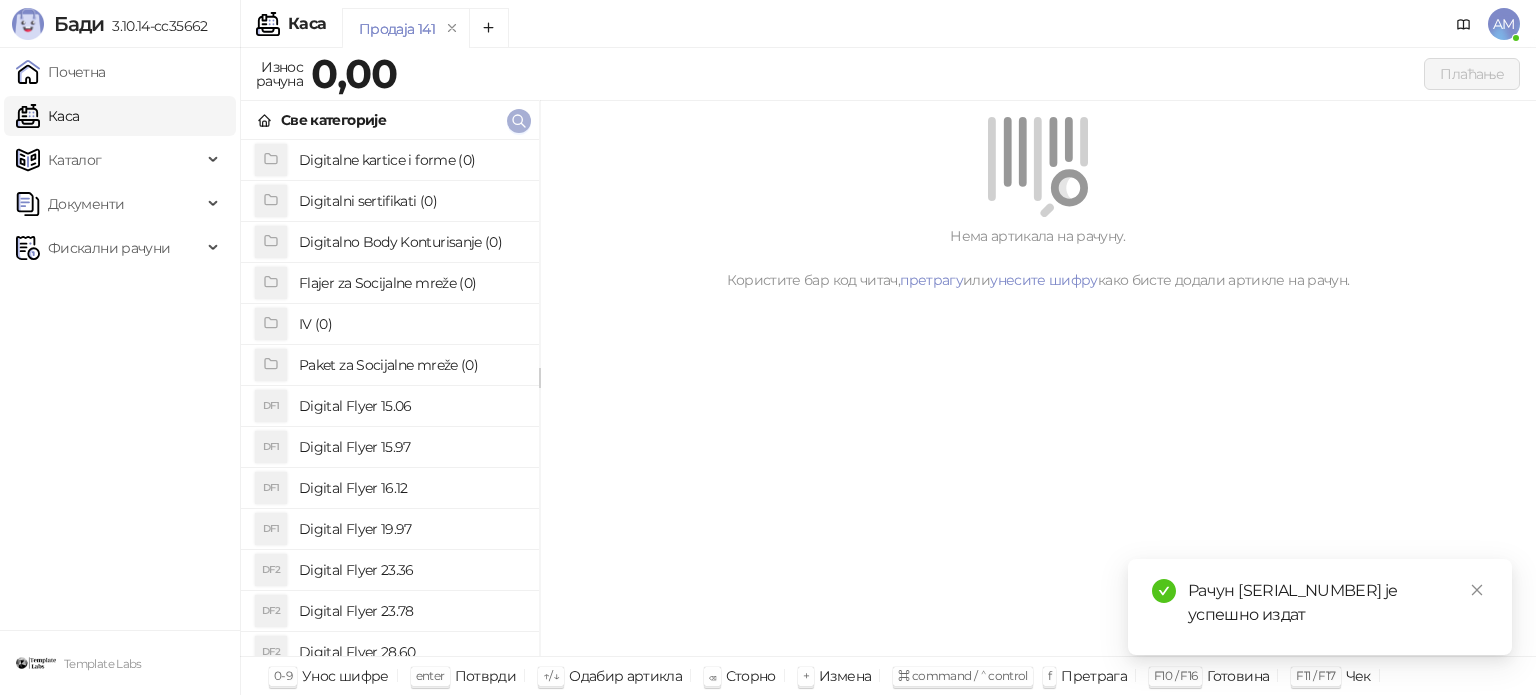 click 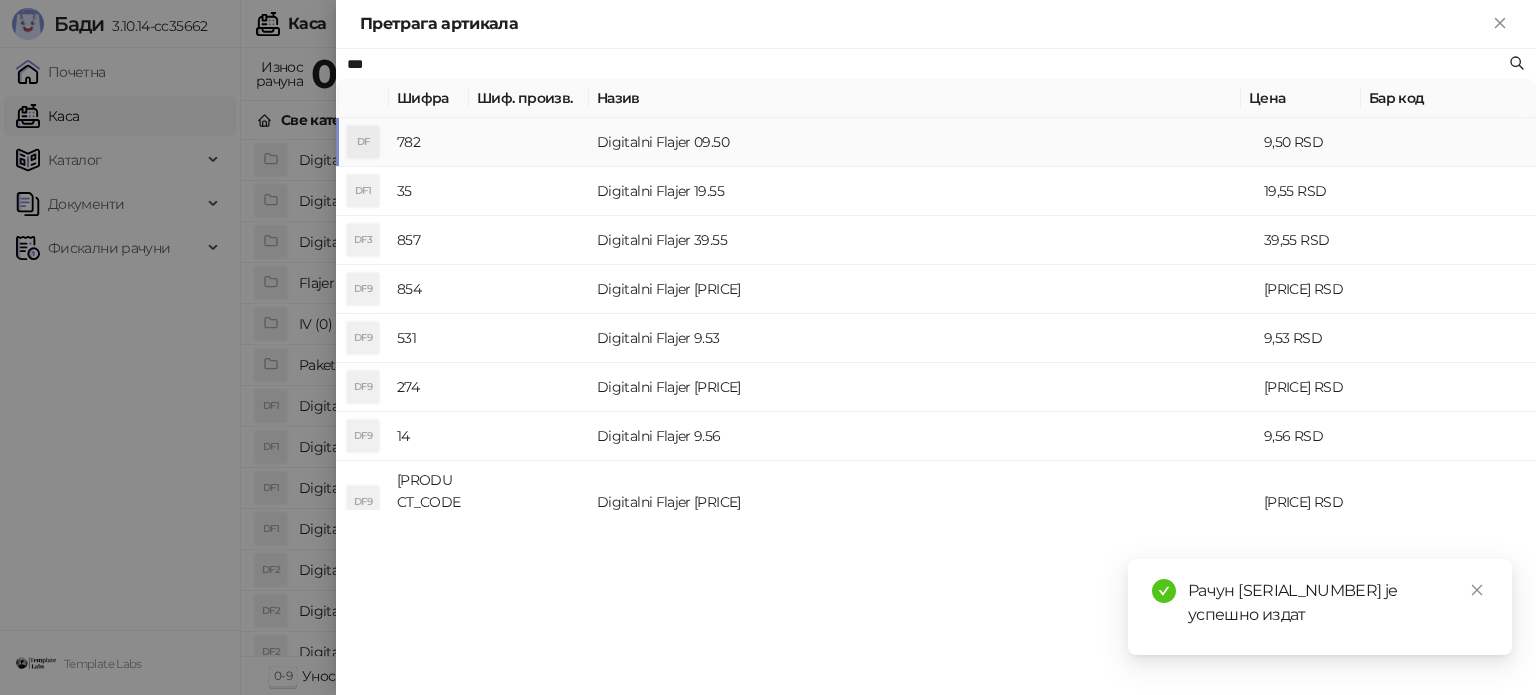 type on "***" 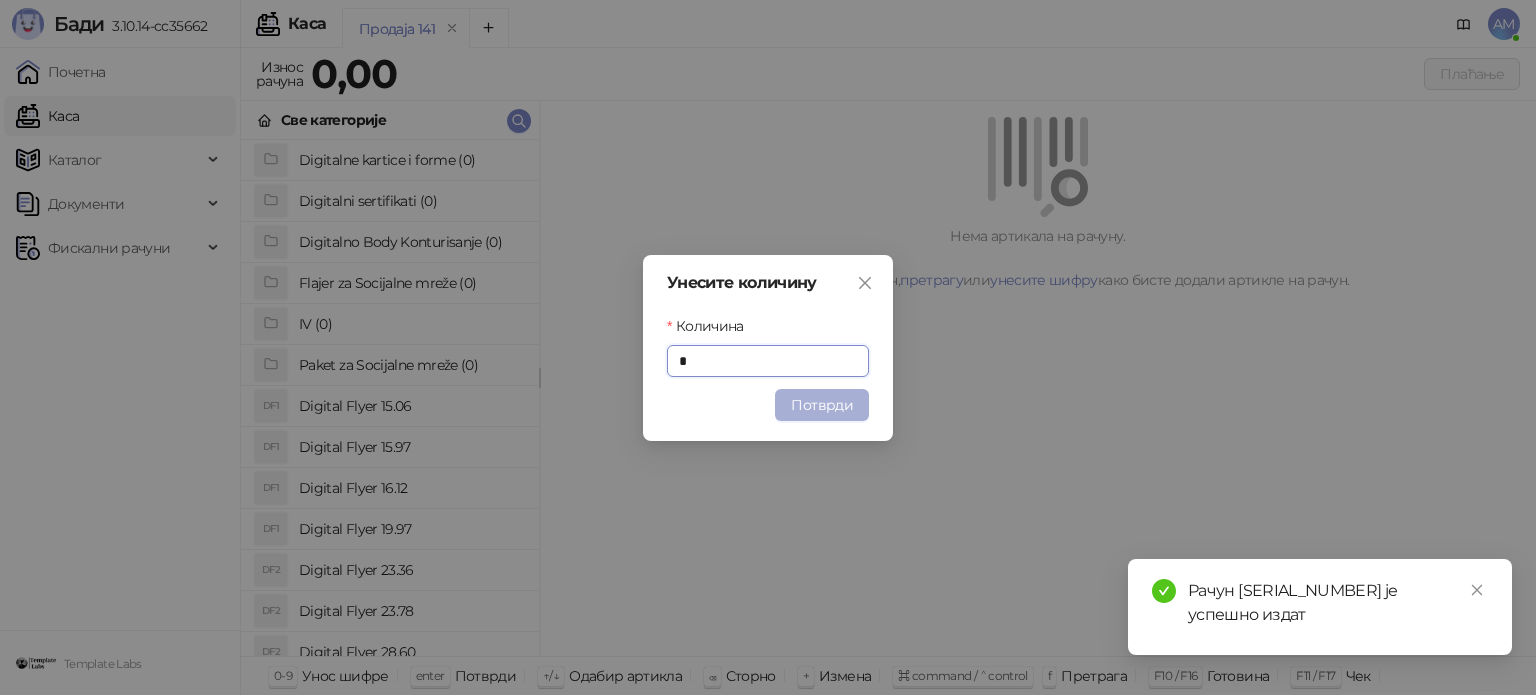 click on "Потврди" at bounding box center [822, 405] 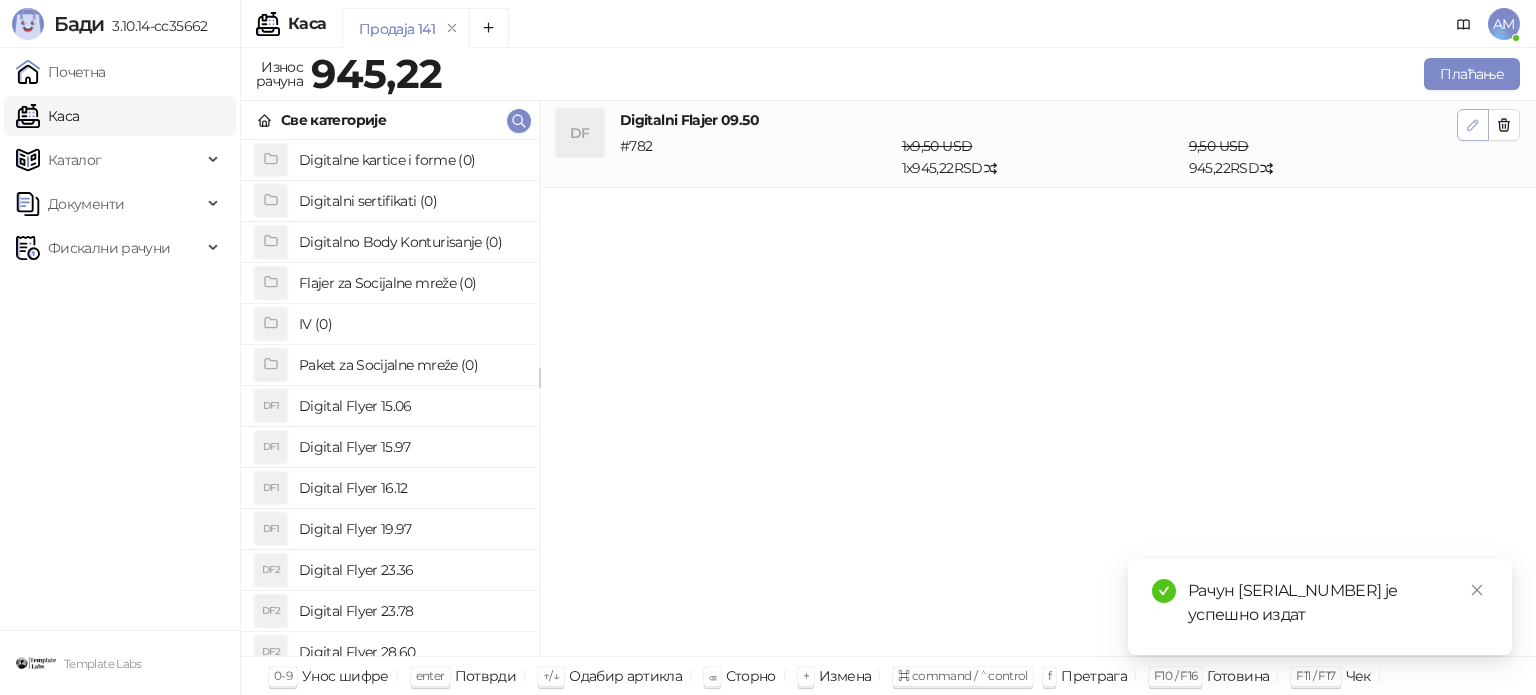 click at bounding box center (1473, 125) 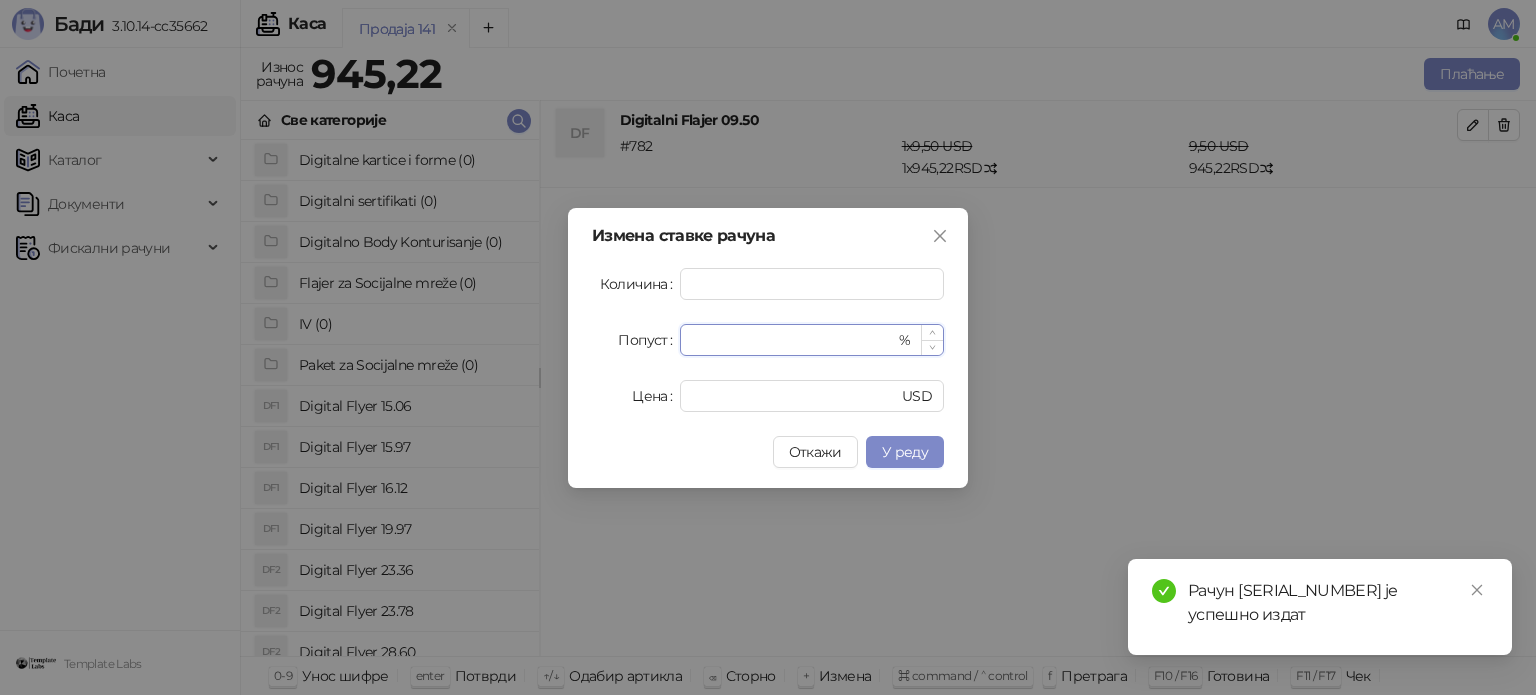 drag, startPoint x: 721, startPoint y: 338, endPoint x: 681, endPoint y: 343, distance: 40.311287 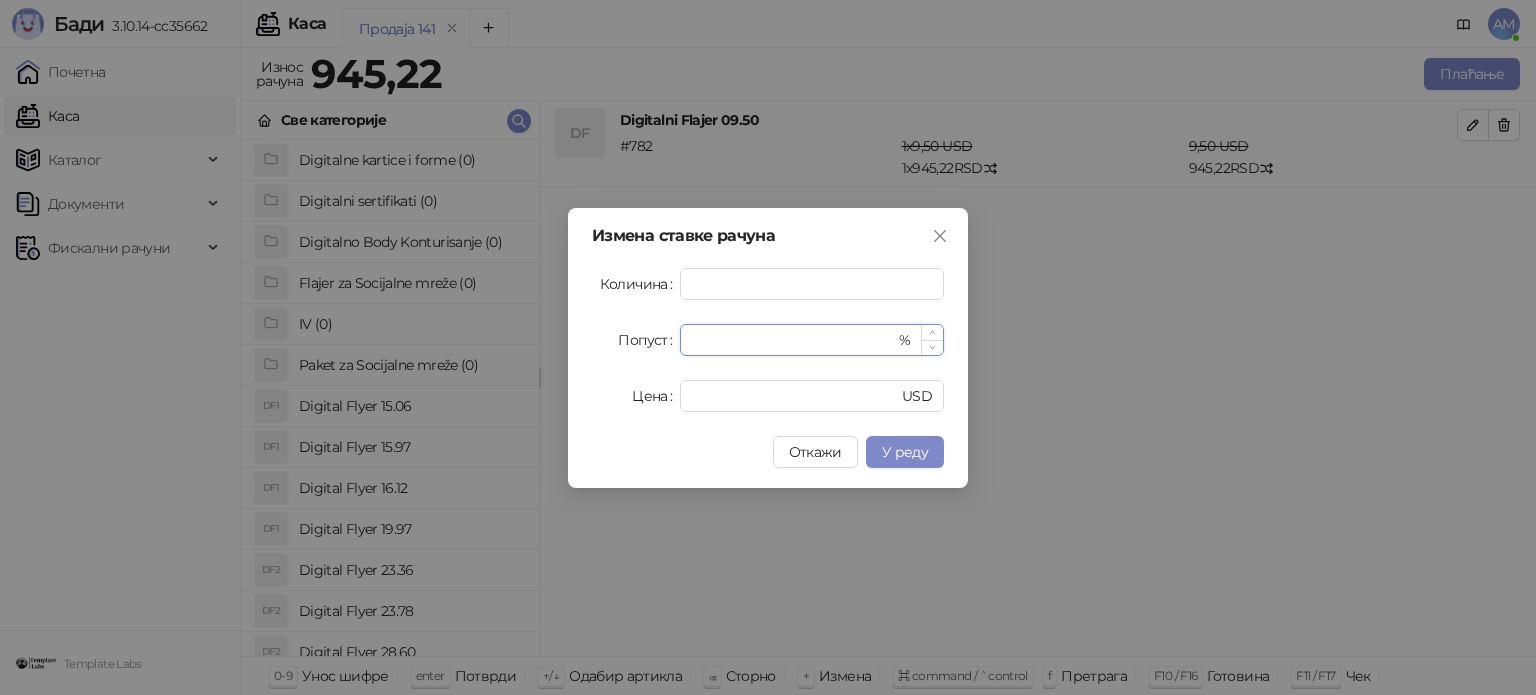 type on "**" 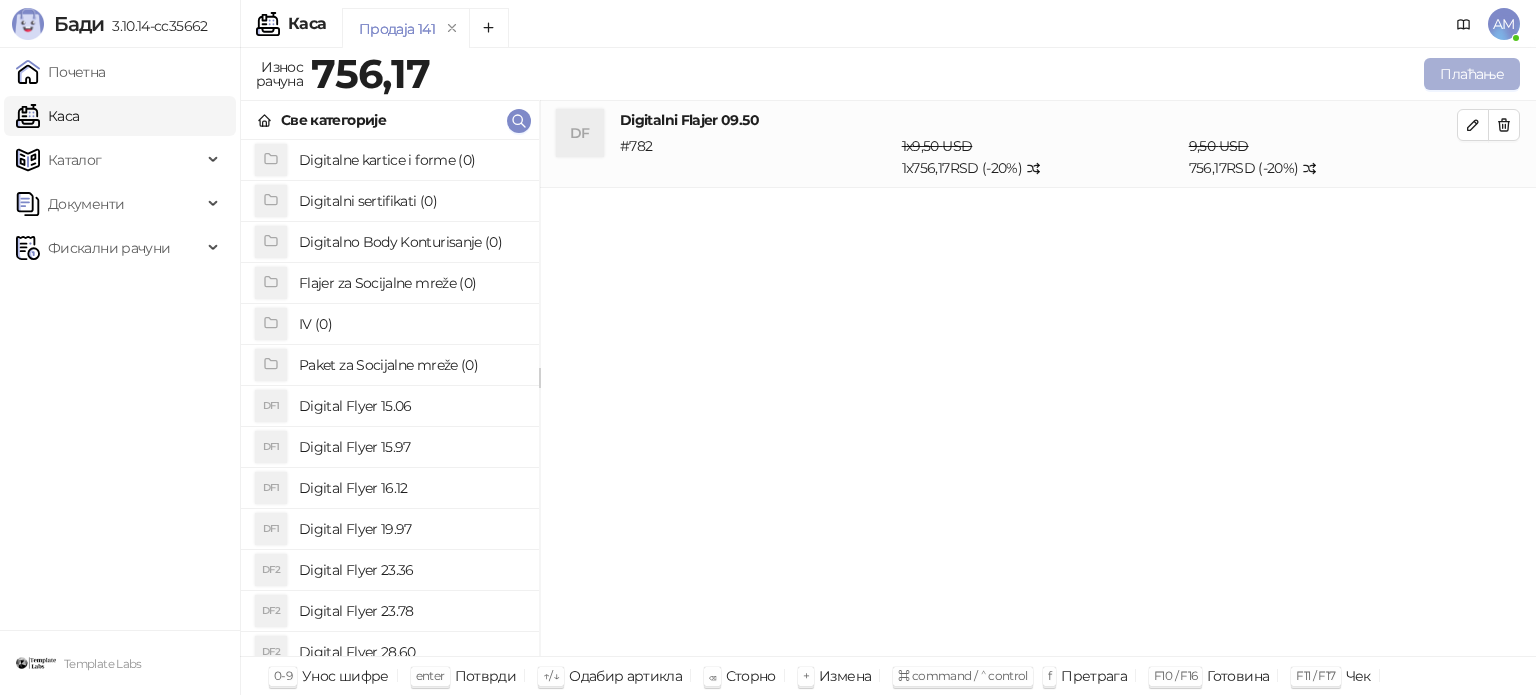 click on "Плаћање" at bounding box center (1472, 74) 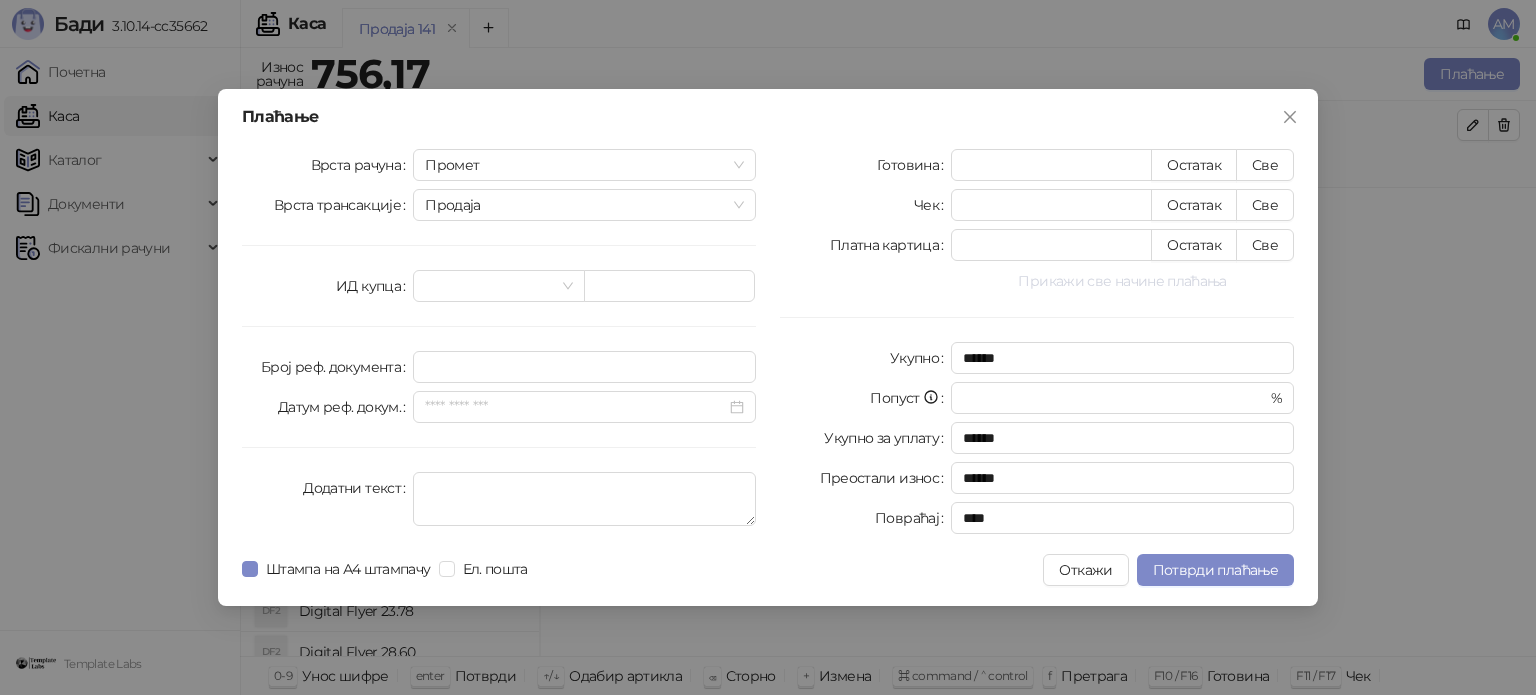 click on "Прикажи све начине плаћања" at bounding box center [1122, 281] 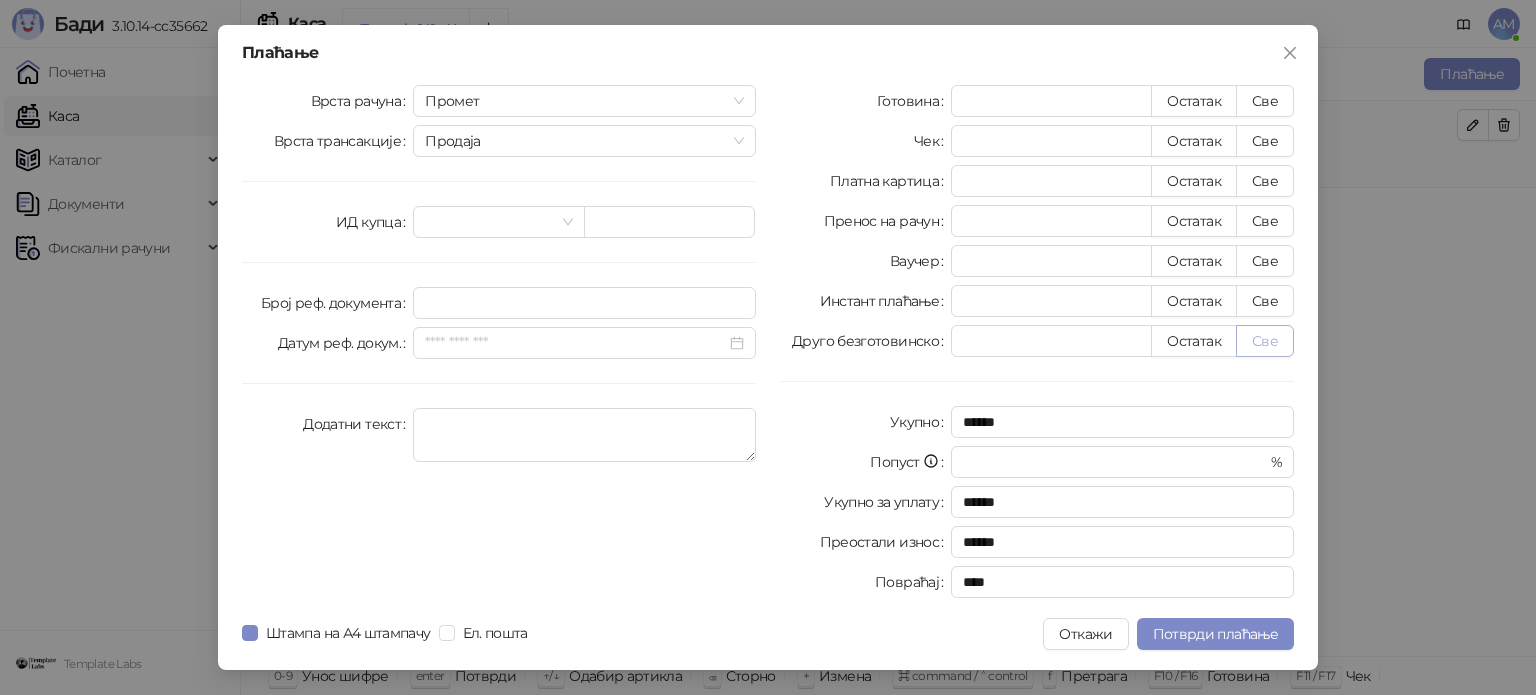 click on "Све" at bounding box center (1265, 341) 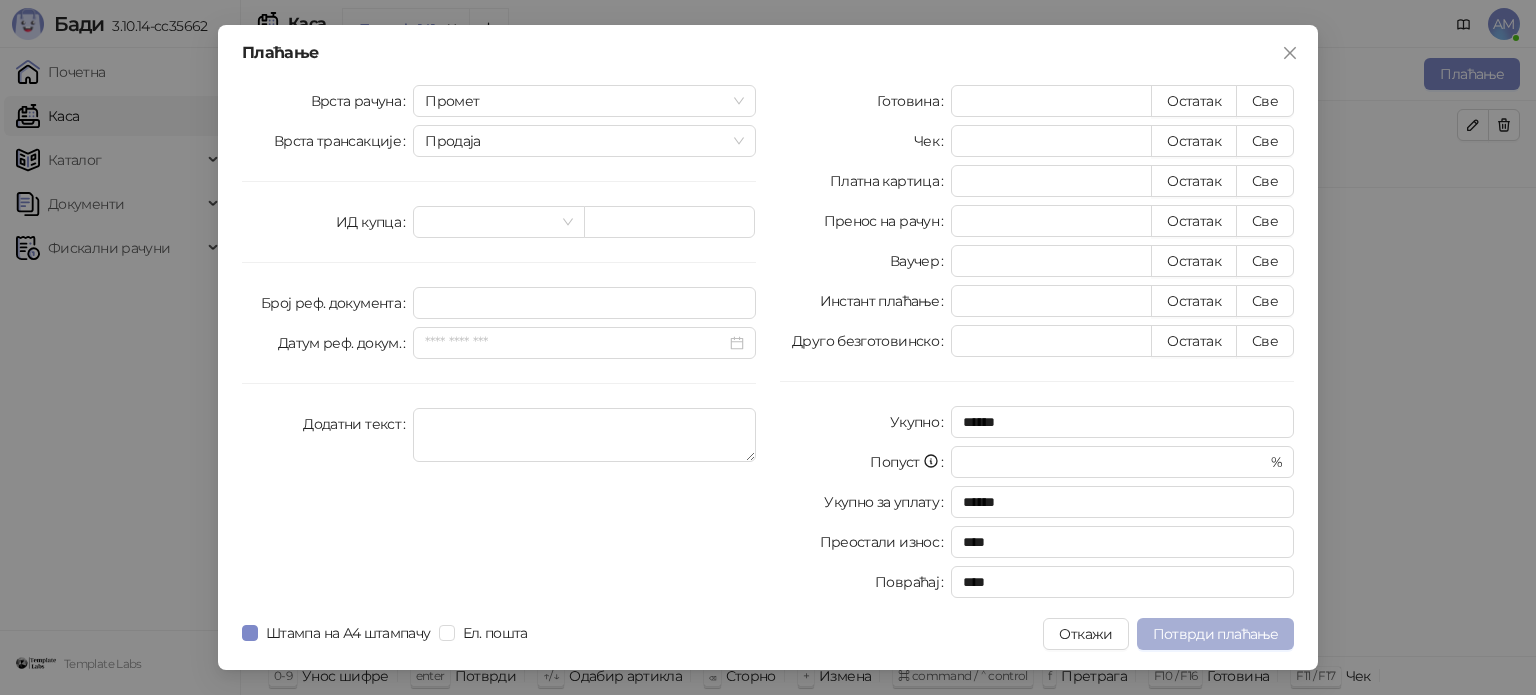 click on "Потврди плаћање" at bounding box center [1215, 634] 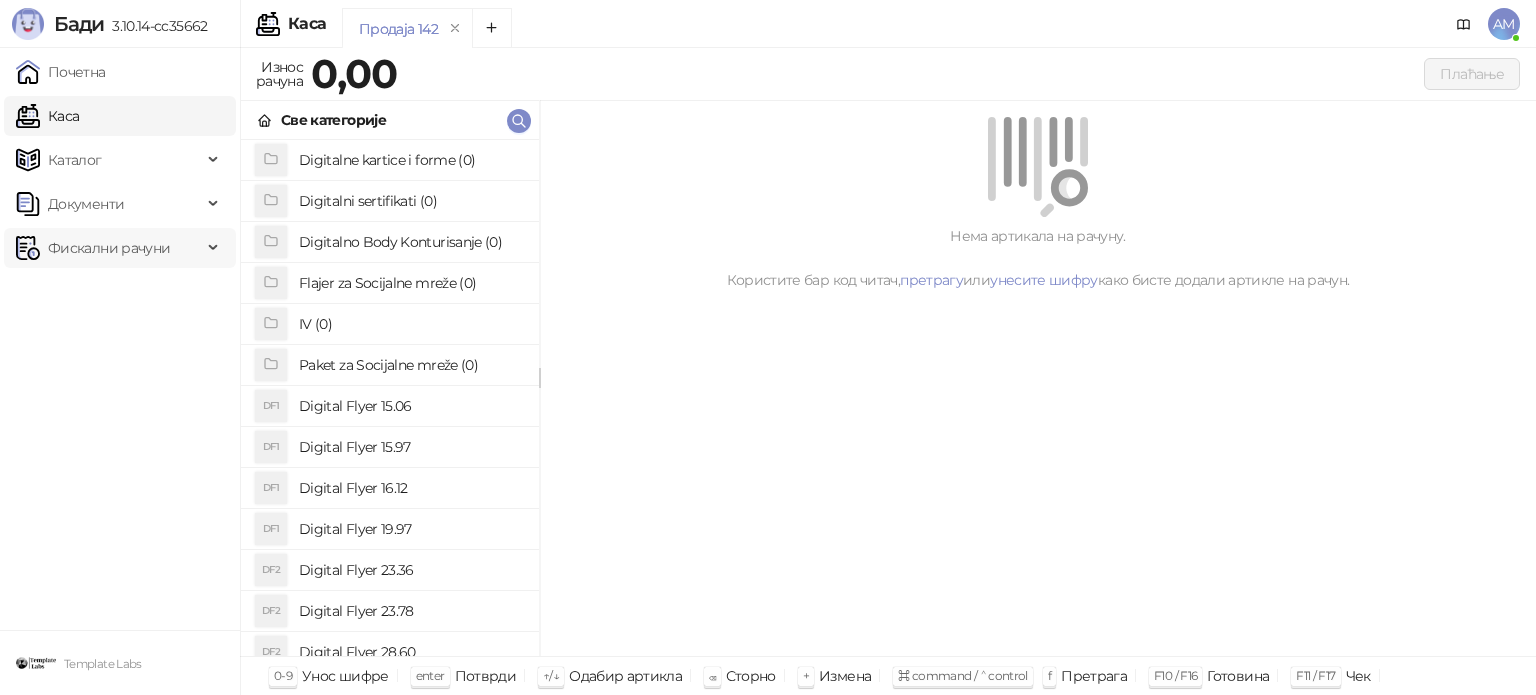 click on "Фискални рачуни" at bounding box center [93, 248] 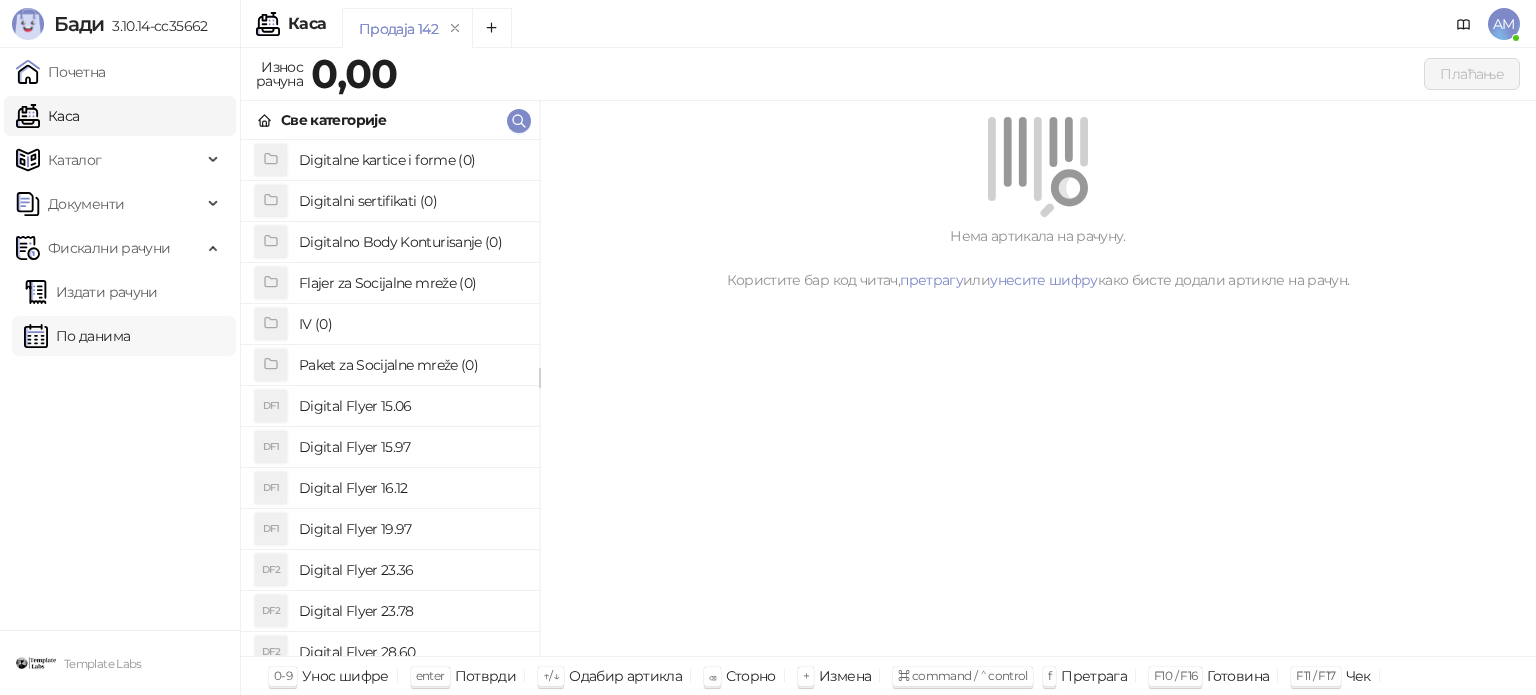 click on "По данима" at bounding box center (77, 336) 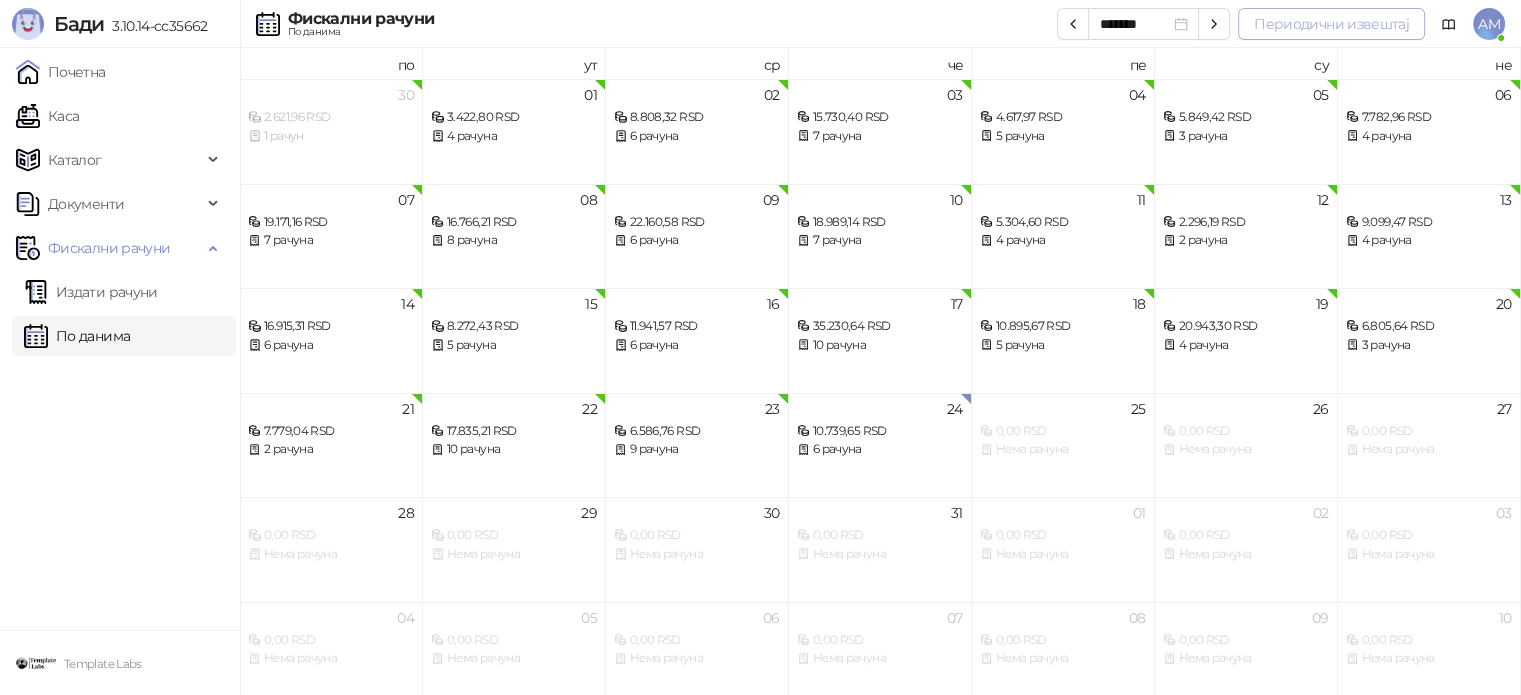 click on "Периодични извештај" at bounding box center (1331, 24) 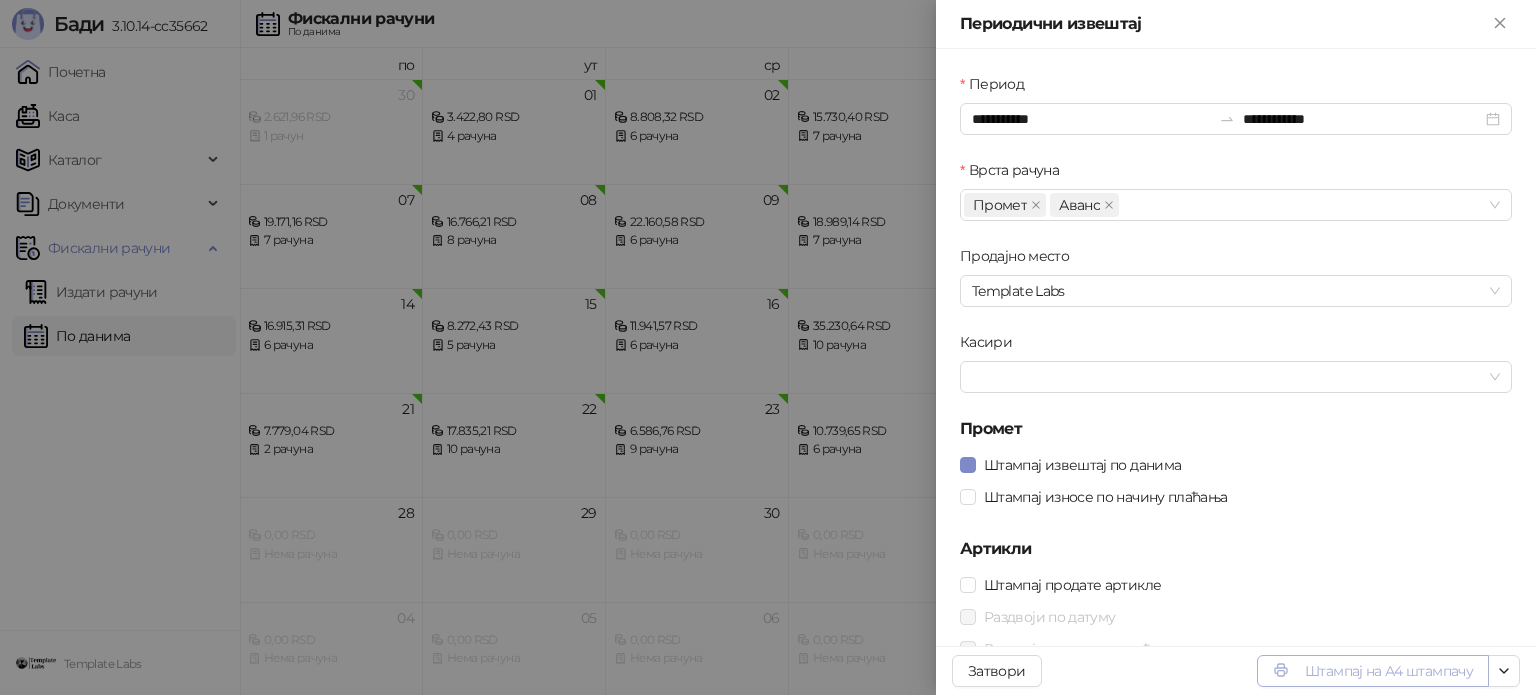 click on "Штампај на А4 штампачу" at bounding box center (1373, 671) 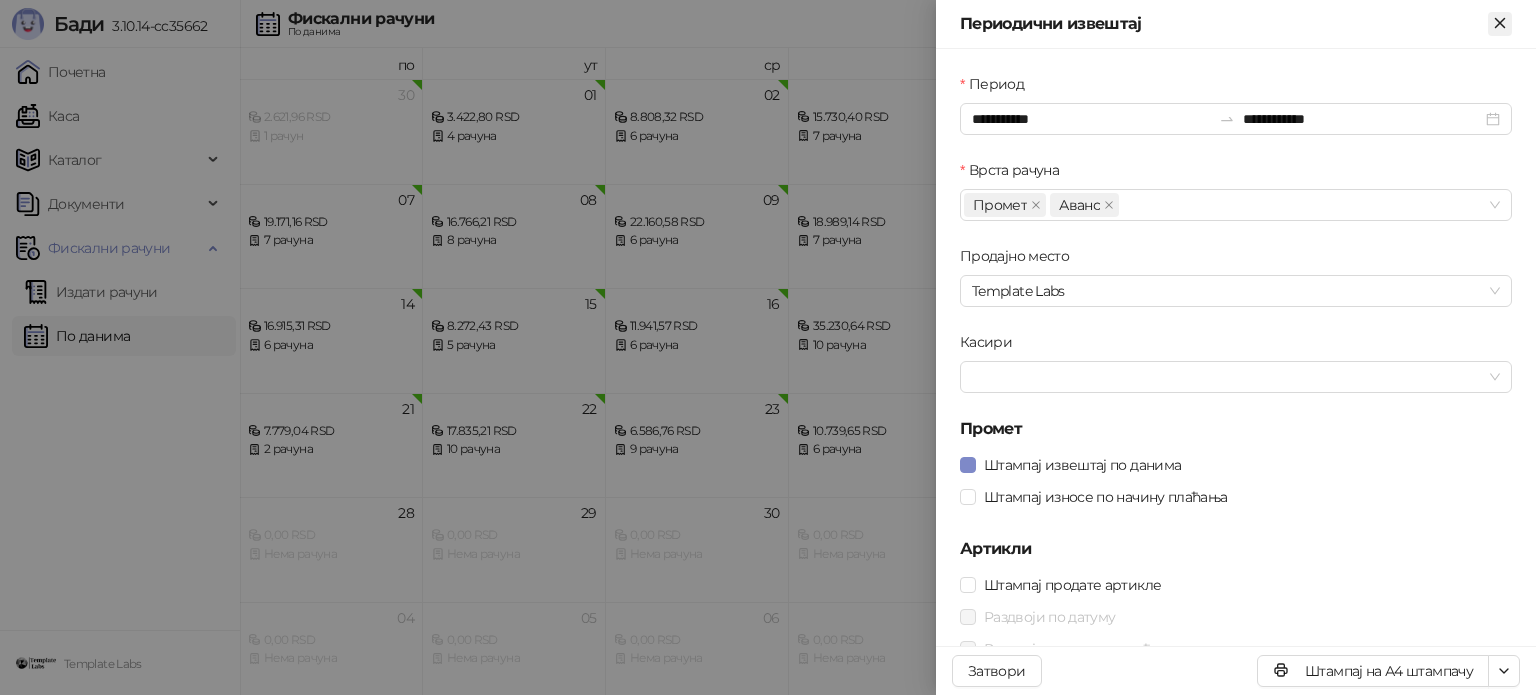 click 